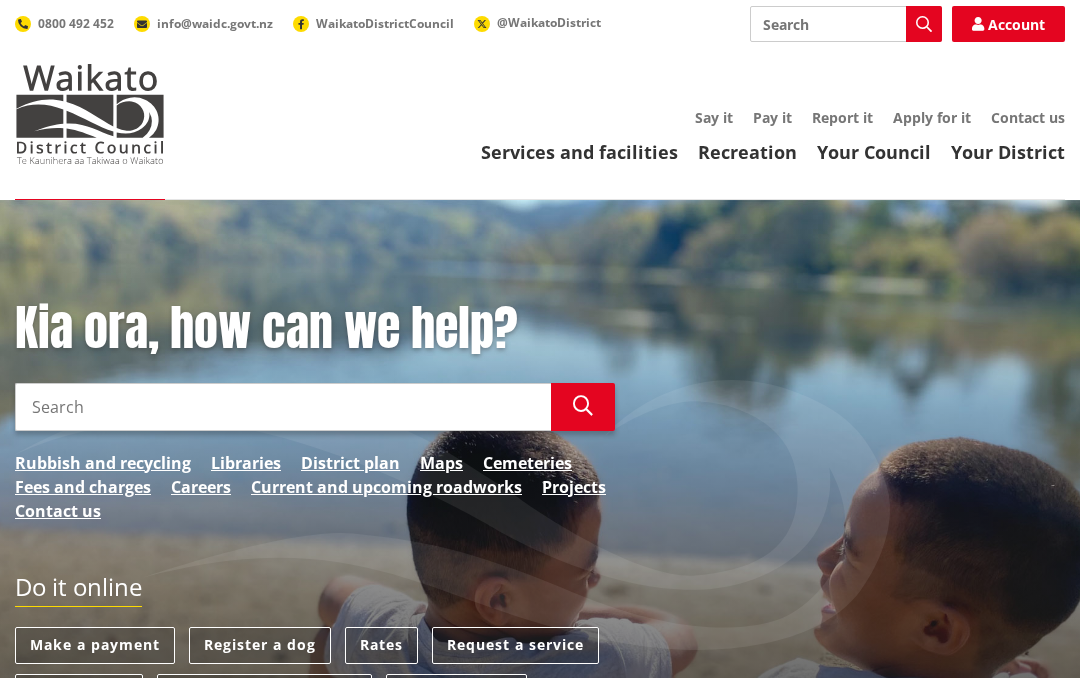 scroll, scrollTop: 0, scrollLeft: 0, axis: both 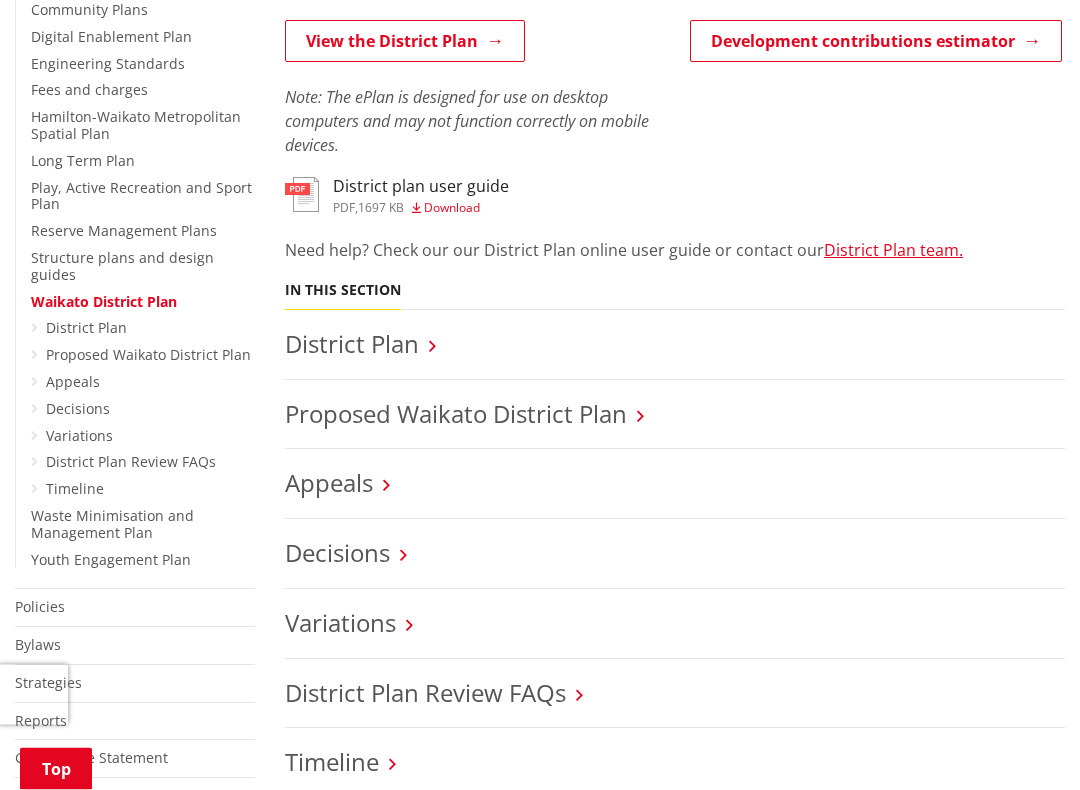 click on "Proposed Waikato District Plan" at bounding box center (148, 355) 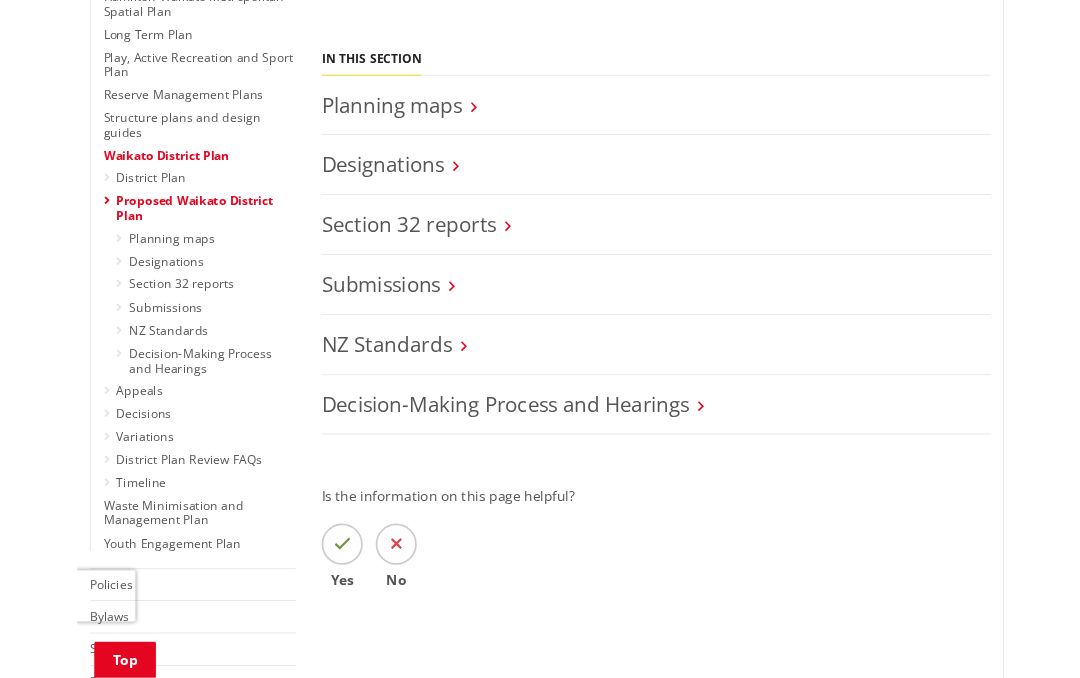 scroll, scrollTop: 731, scrollLeft: 0, axis: vertical 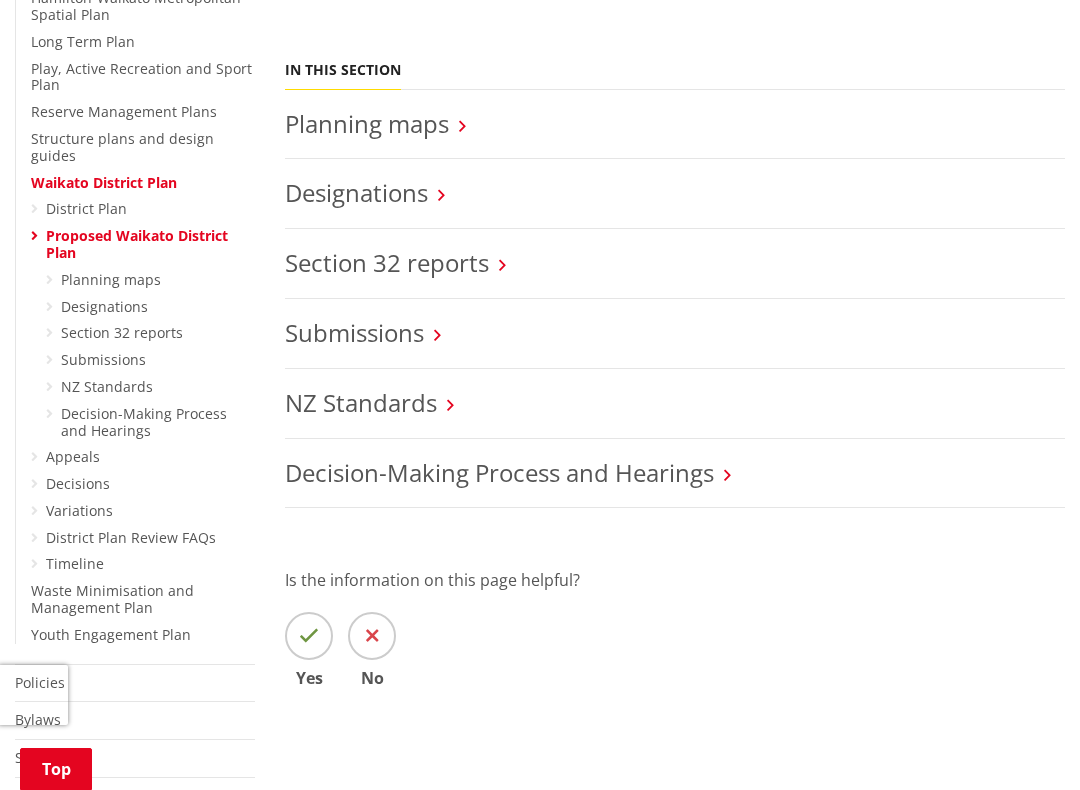 click on "Decisions" at bounding box center [78, 483] 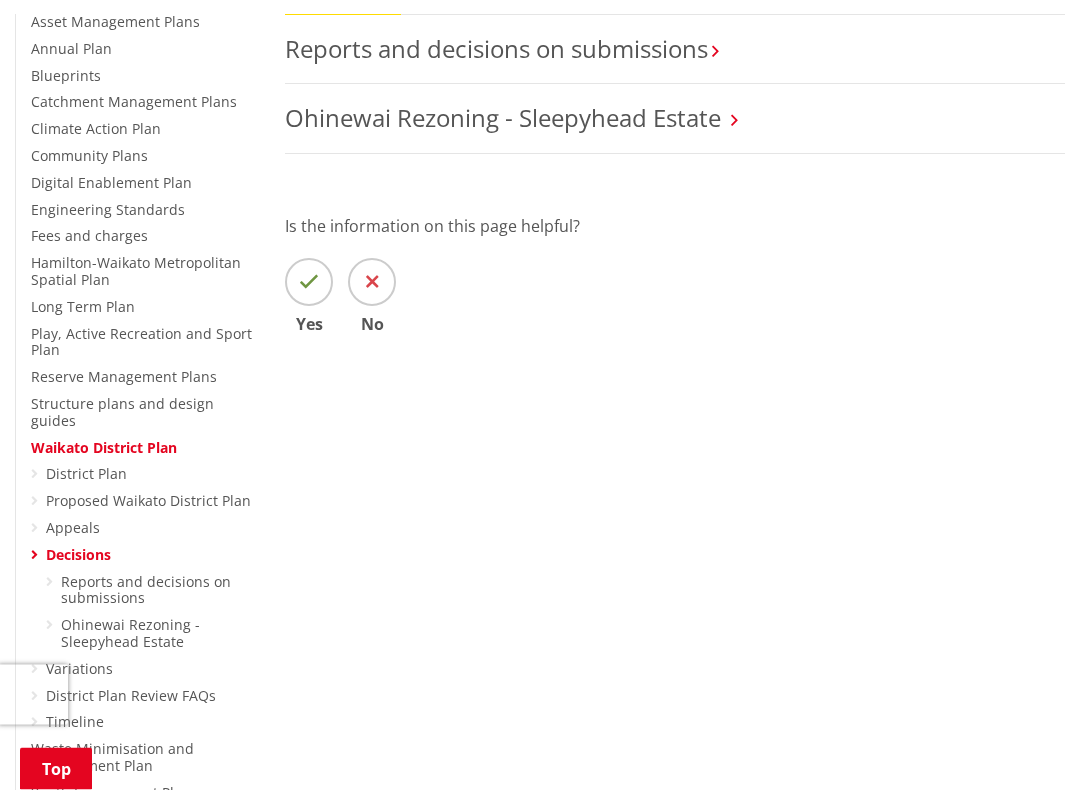 scroll, scrollTop: 466, scrollLeft: 0, axis: vertical 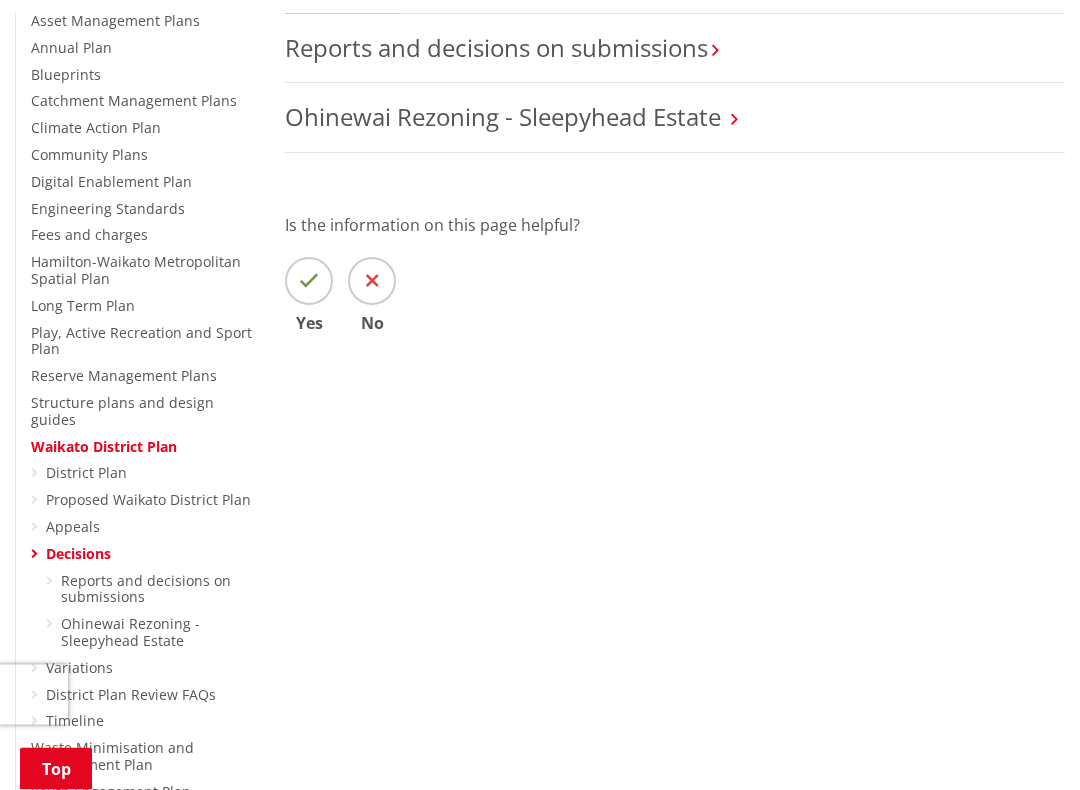 click on "Proposed Waikato District Plan" at bounding box center (148, 500) 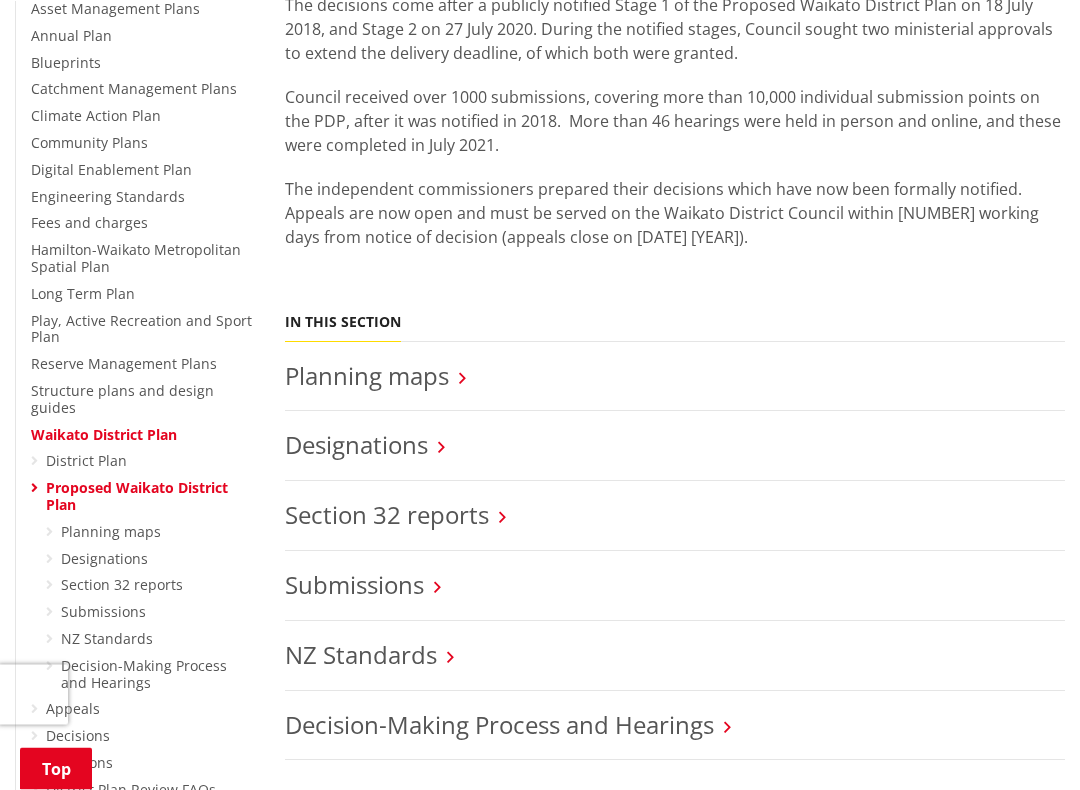 scroll, scrollTop: 481, scrollLeft: 0, axis: vertical 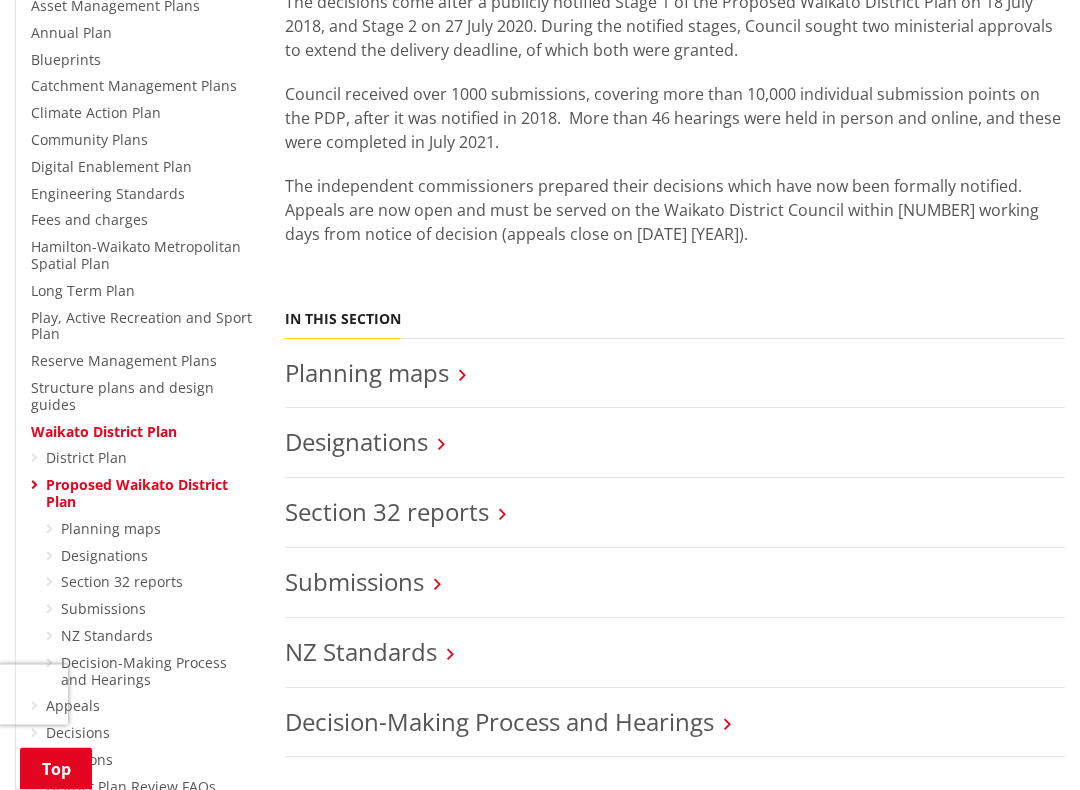 click on "Planning maps" at bounding box center (675, 374) 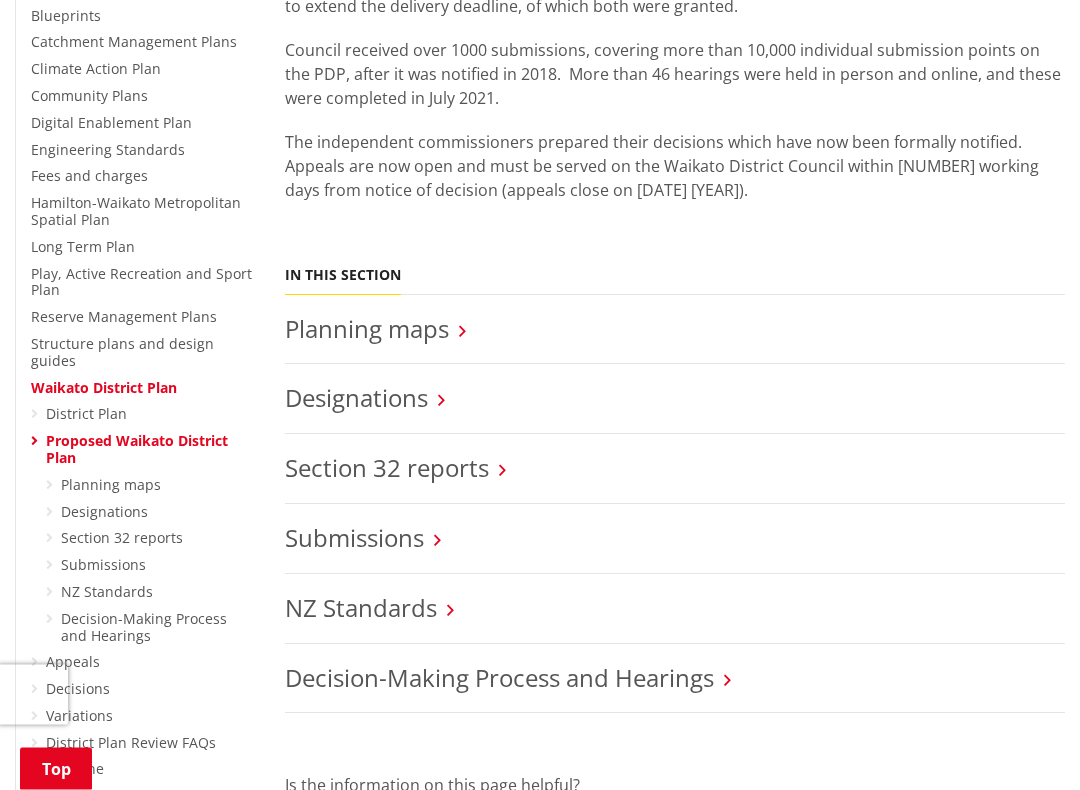 scroll, scrollTop: 527, scrollLeft: 0, axis: vertical 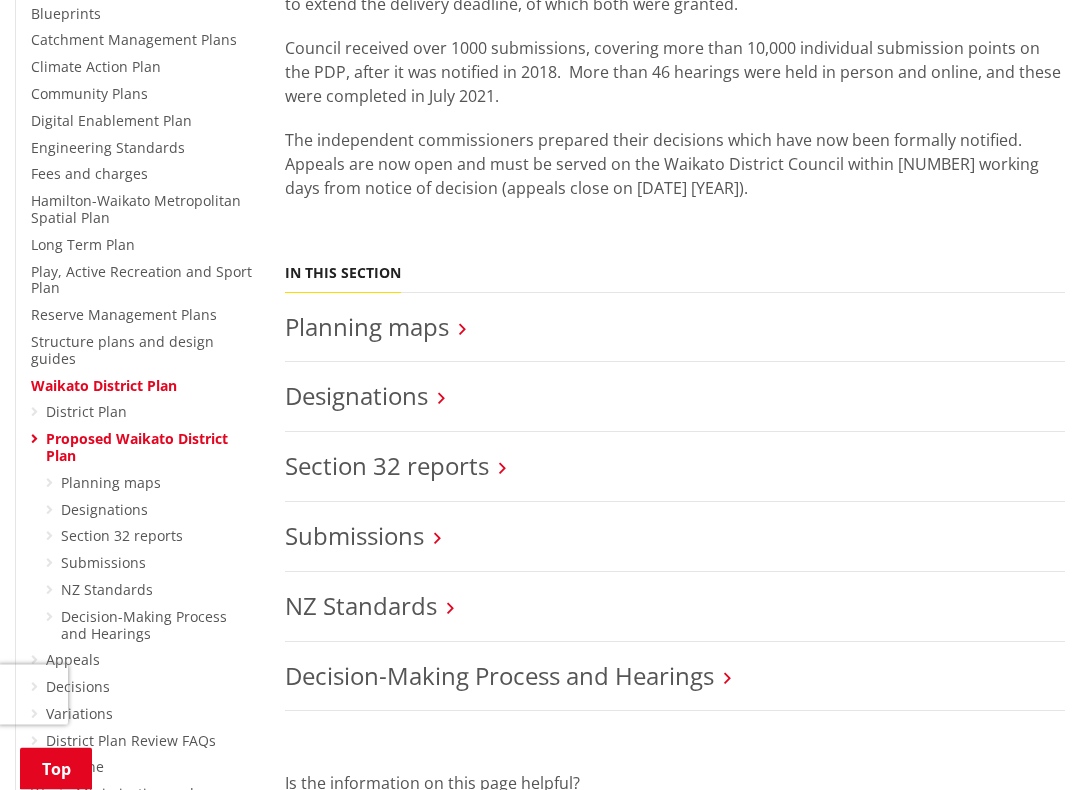 click on "Planning maps" at bounding box center [367, 327] 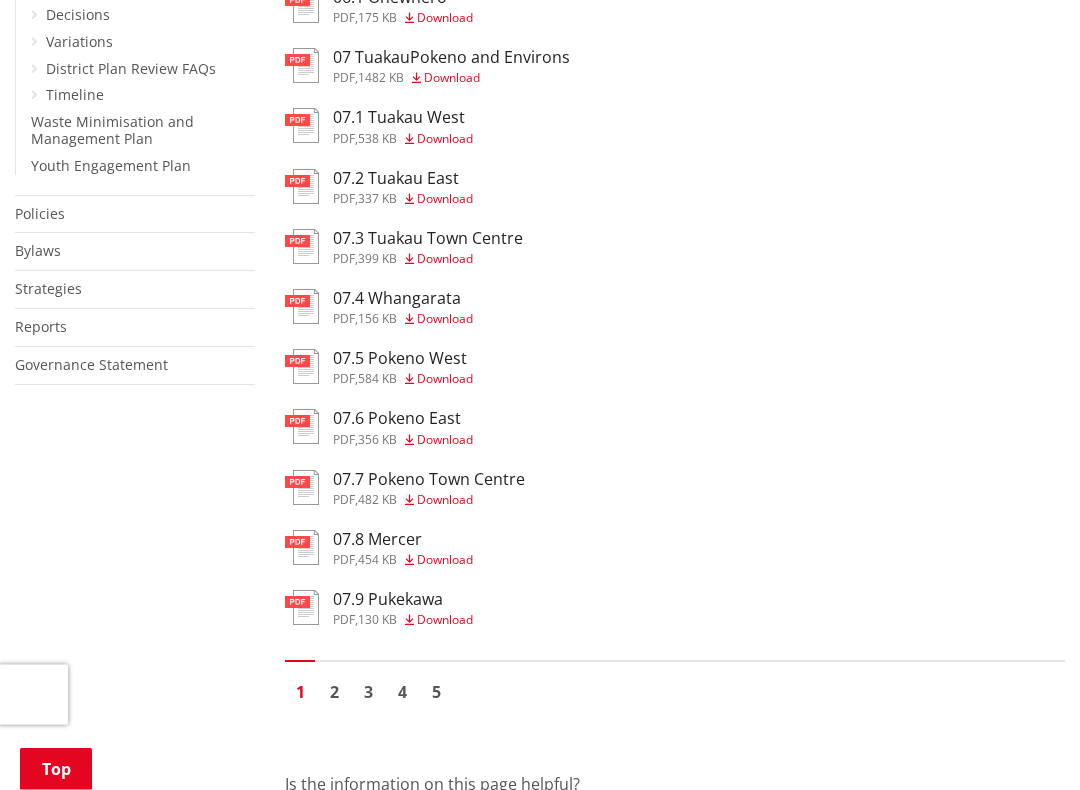 scroll, scrollTop: 1201, scrollLeft: 0, axis: vertical 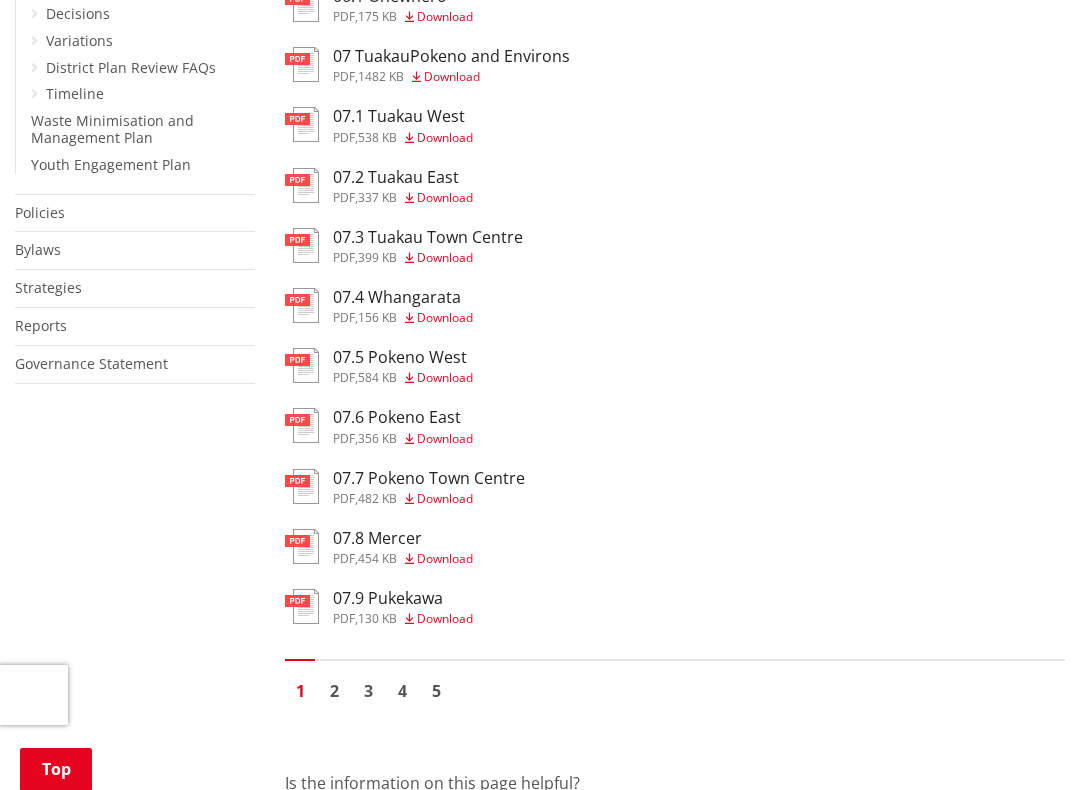 click on "3" at bounding box center (368, 691) 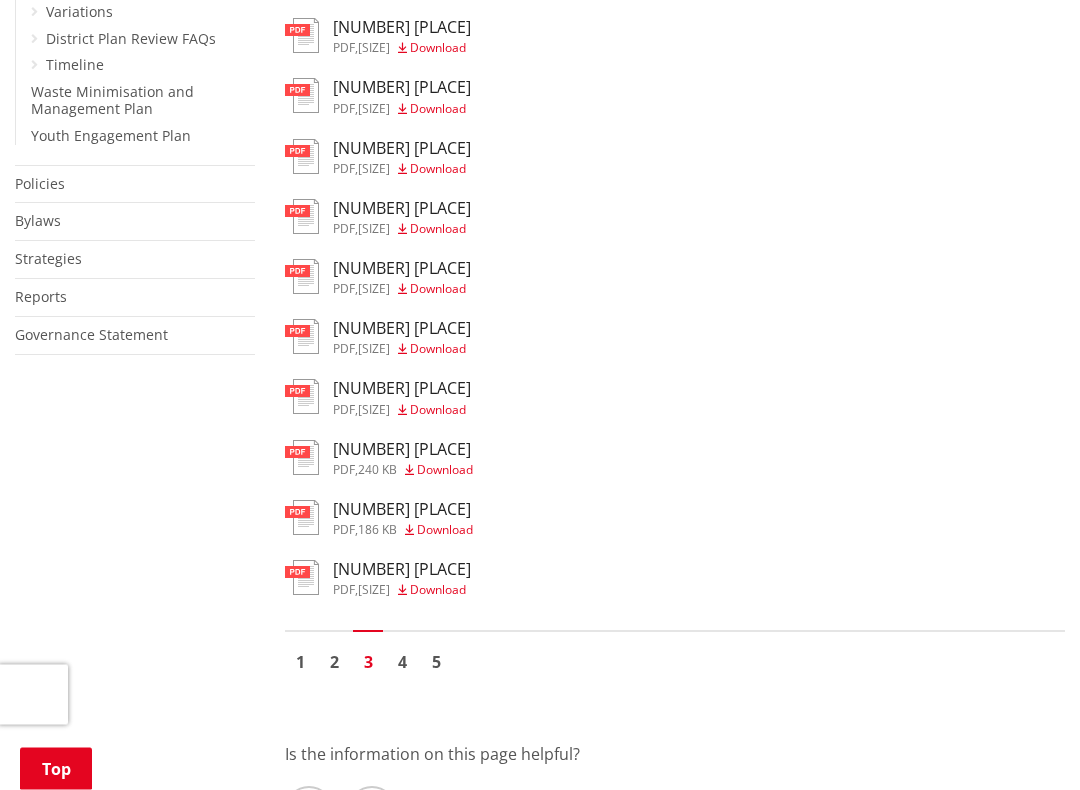 scroll, scrollTop: 1232, scrollLeft: 0, axis: vertical 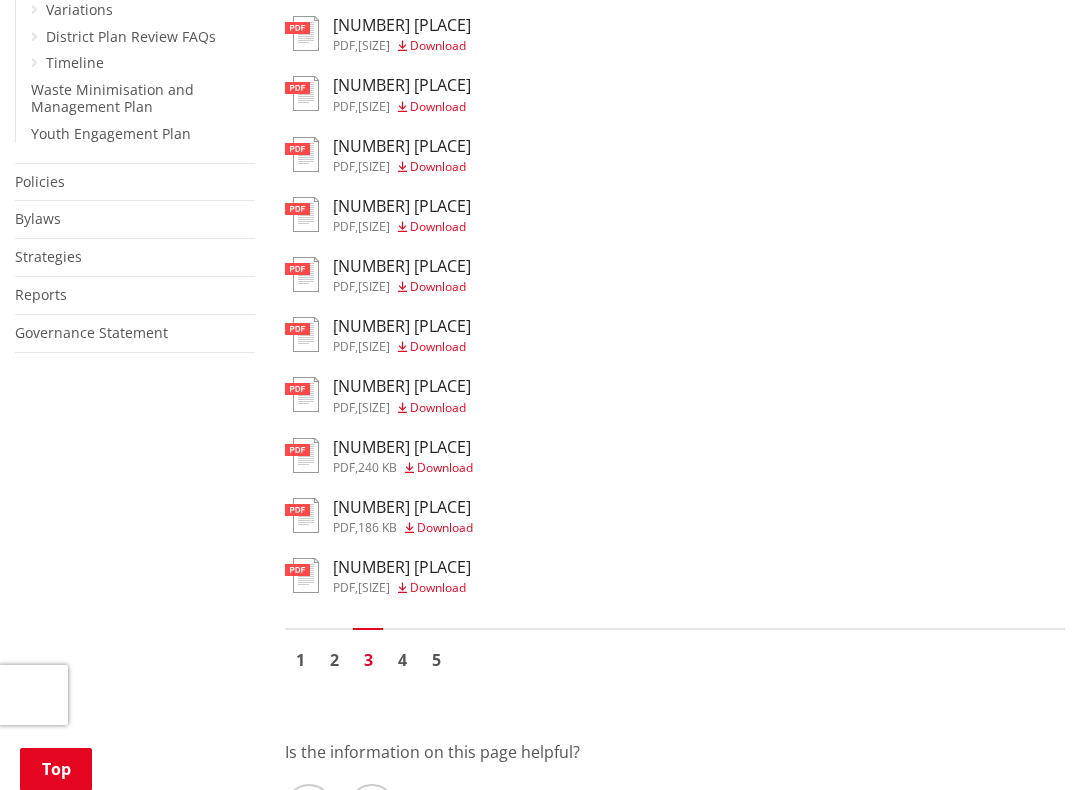 click on "4" at bounding box center [402, 660] 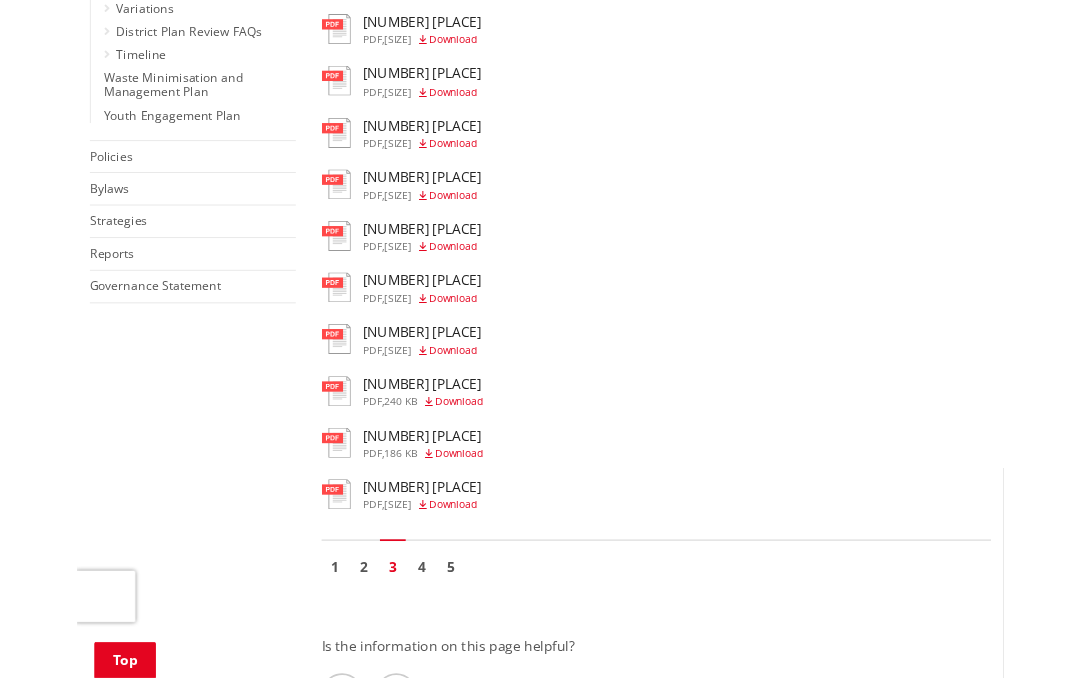 scroll, scrollTop: 1288, scrollLeft: 0, axis: vertical 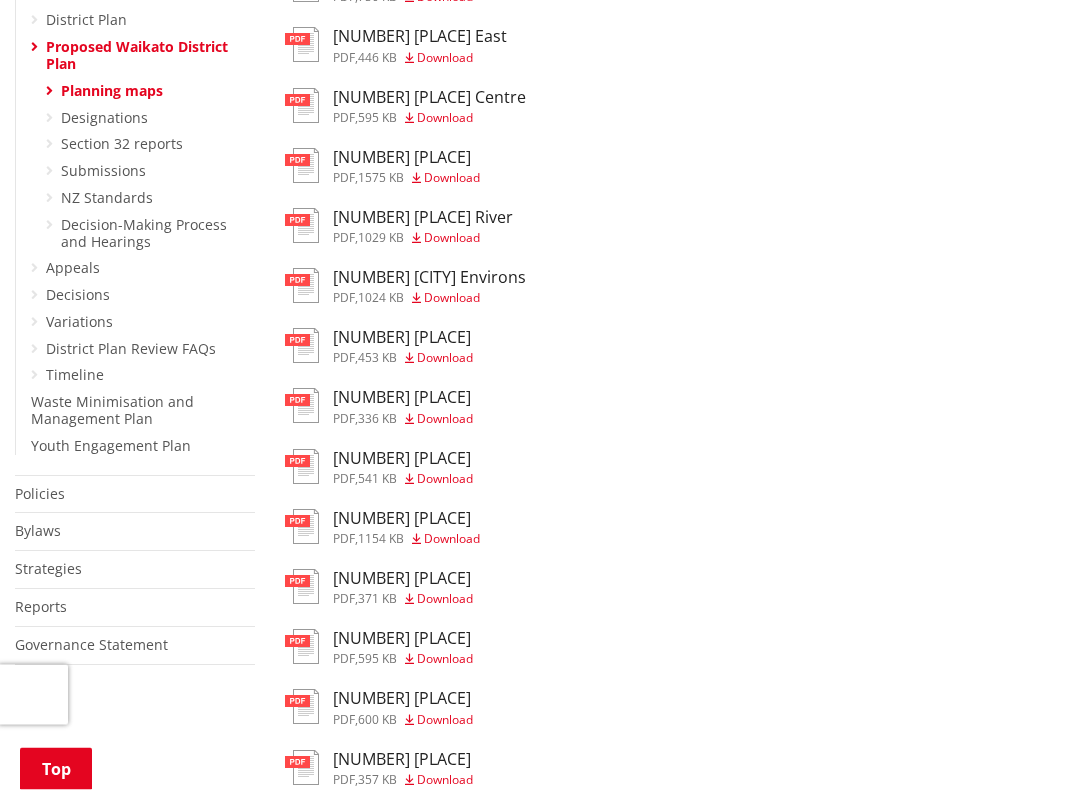 click on "Download" at bounding box center [439, 419] 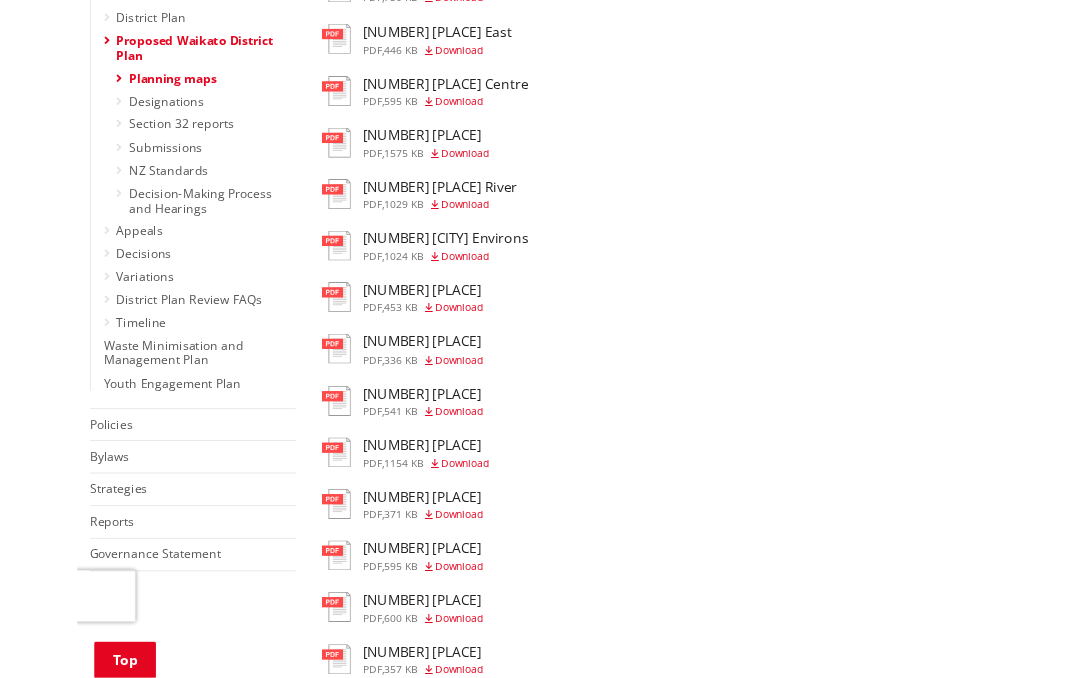 scroll, scrollTop: 976, scrollLeft: 0, axis: vertical 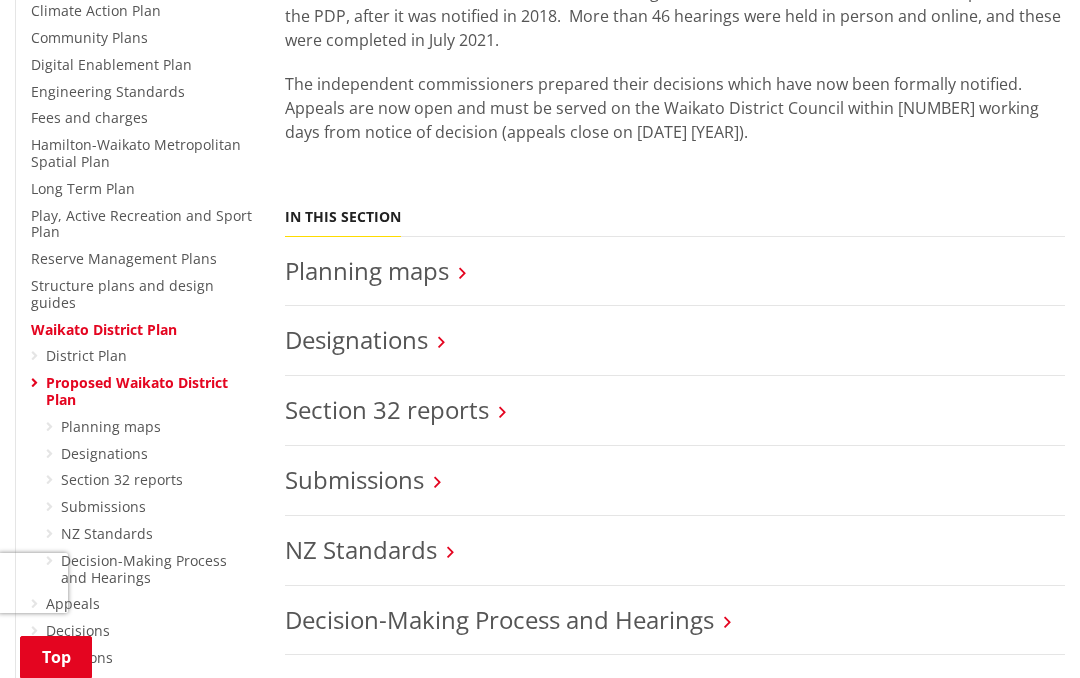 click on "Designations" at bounding box center (675, 340) 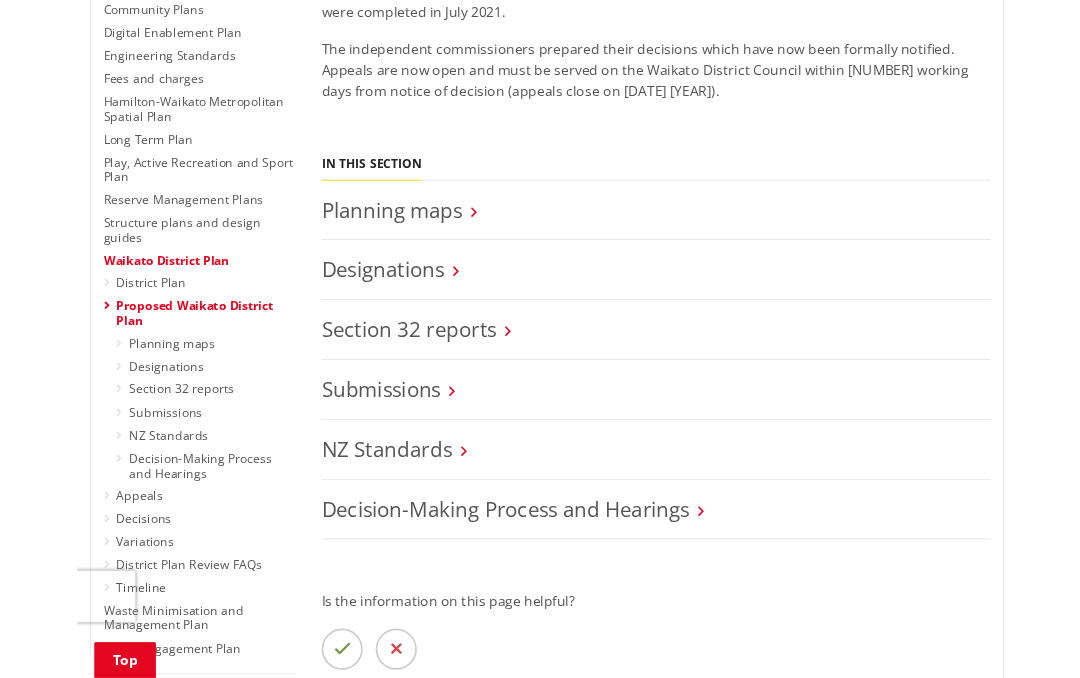 scroll, scrollTop: 600, scrollLeft: 0, axis: vertical 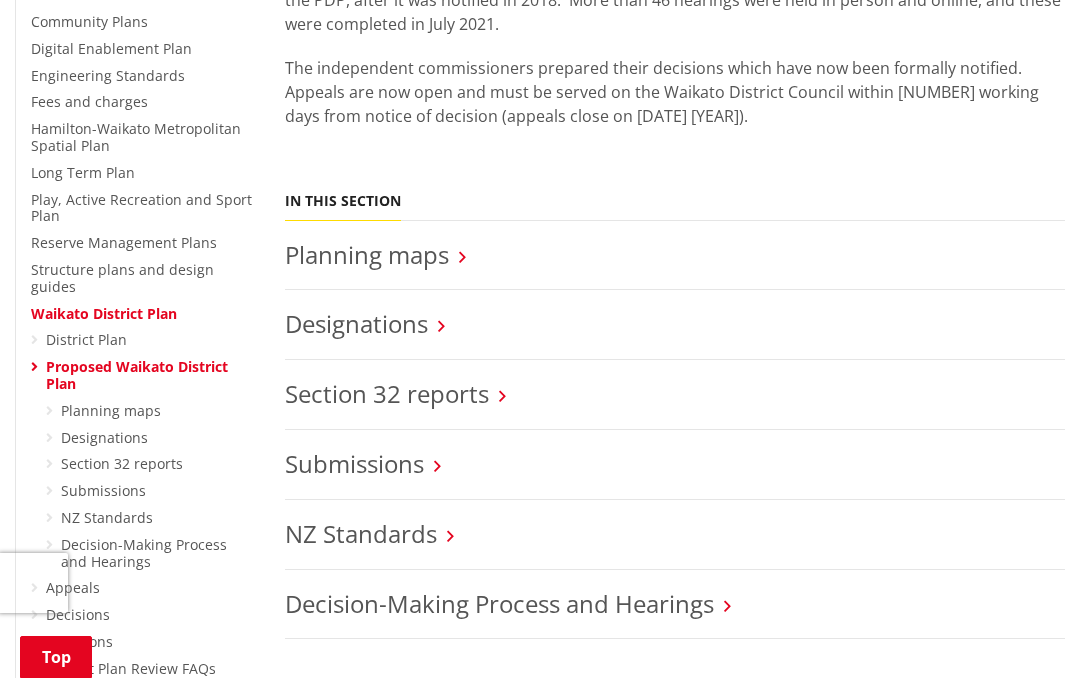 click on "Designations" at bounding box center (356, 323) 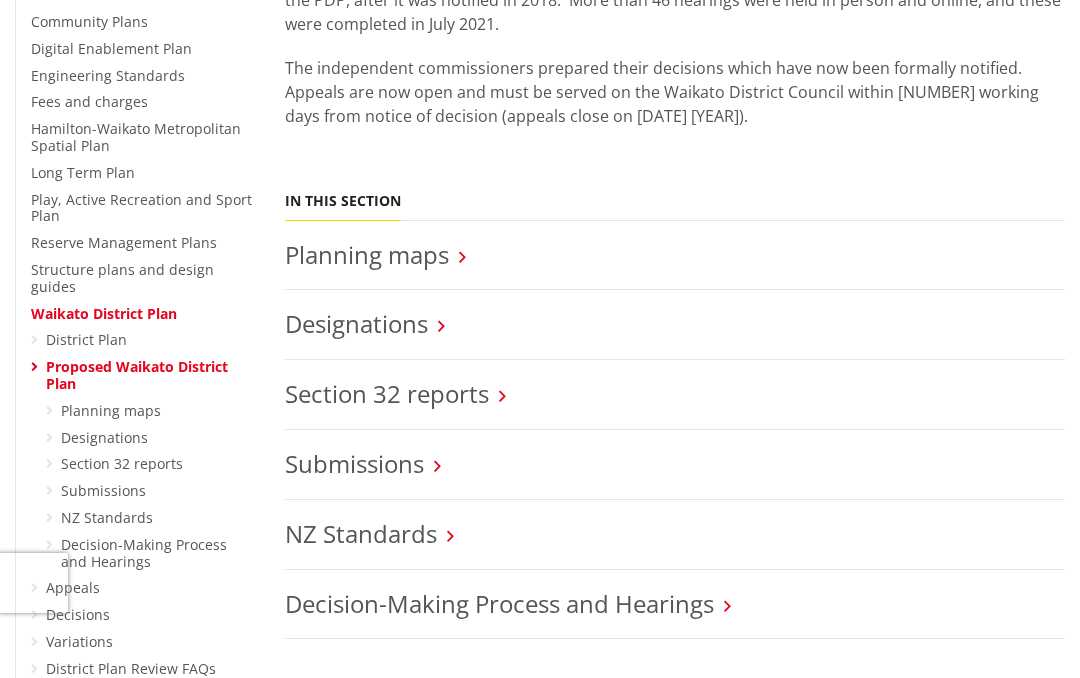 scroll, scrollTop: 600, scrollLeft: 0, axis: vertical 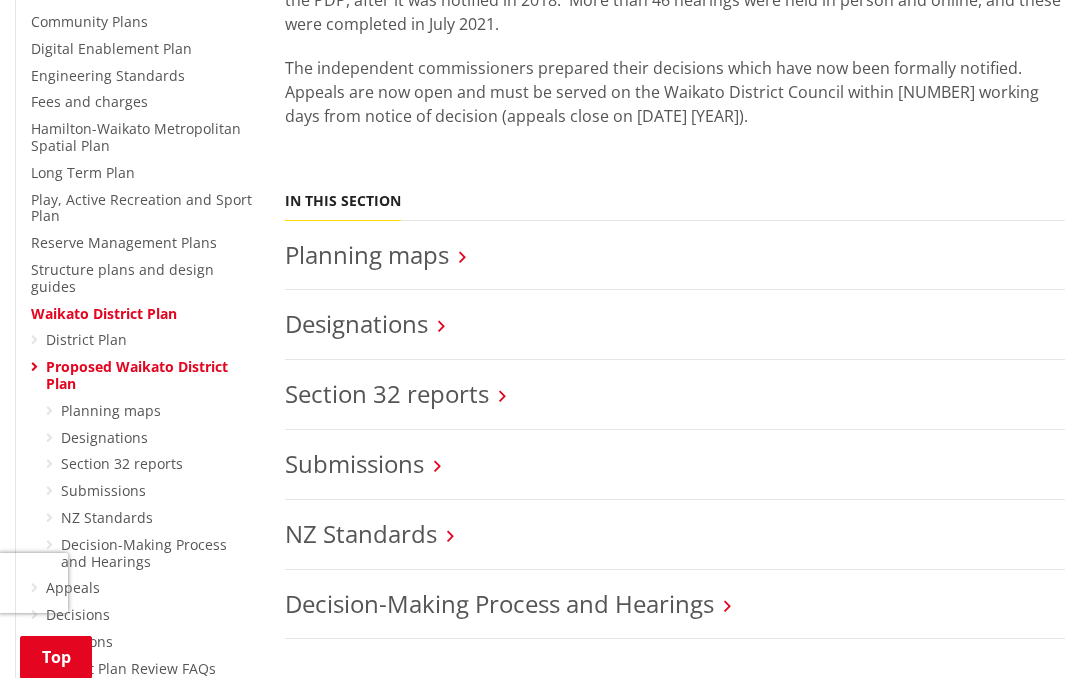 click on "Section 32 reports" at bounding box center [387, 393] 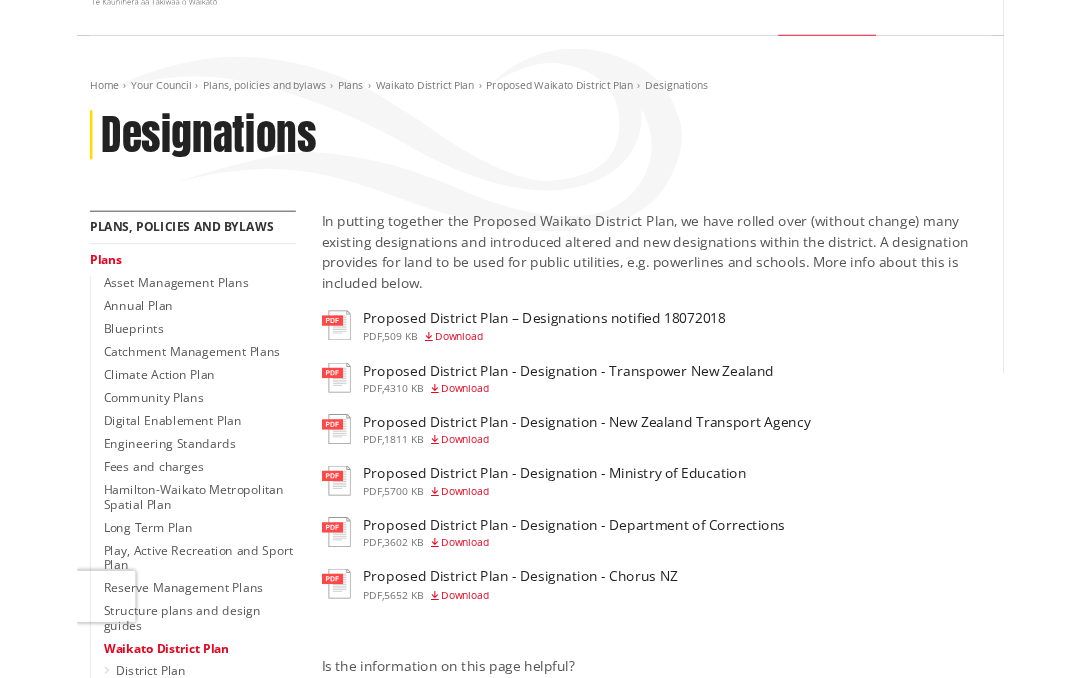 scroll, scrollTop: 0, scrollLeft: 0, axis: both 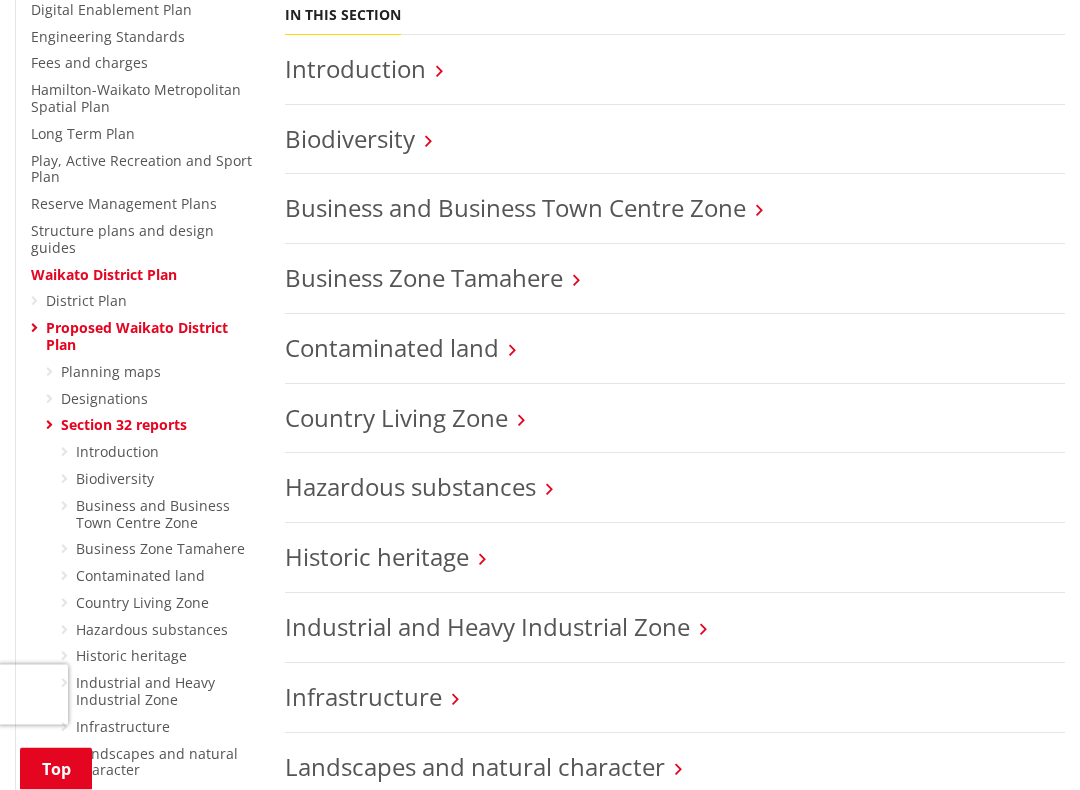 click on "Country Living Zone" at bounding box center (396, 418) 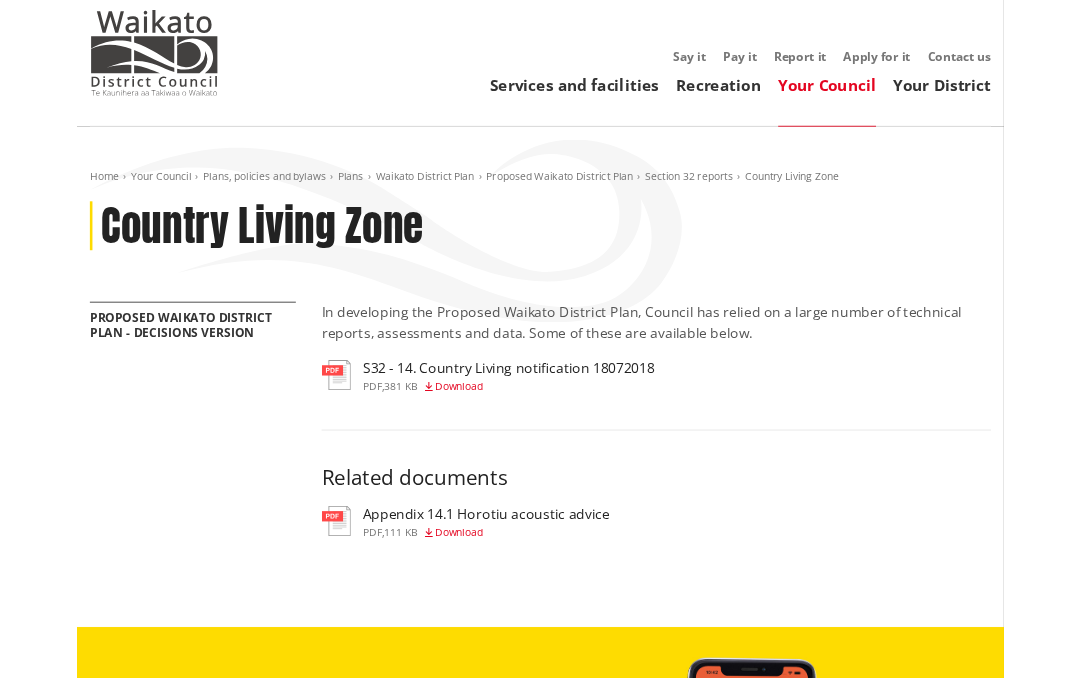 scroll, scrollTop: 51, scrollLeft: 0, axis: vertical 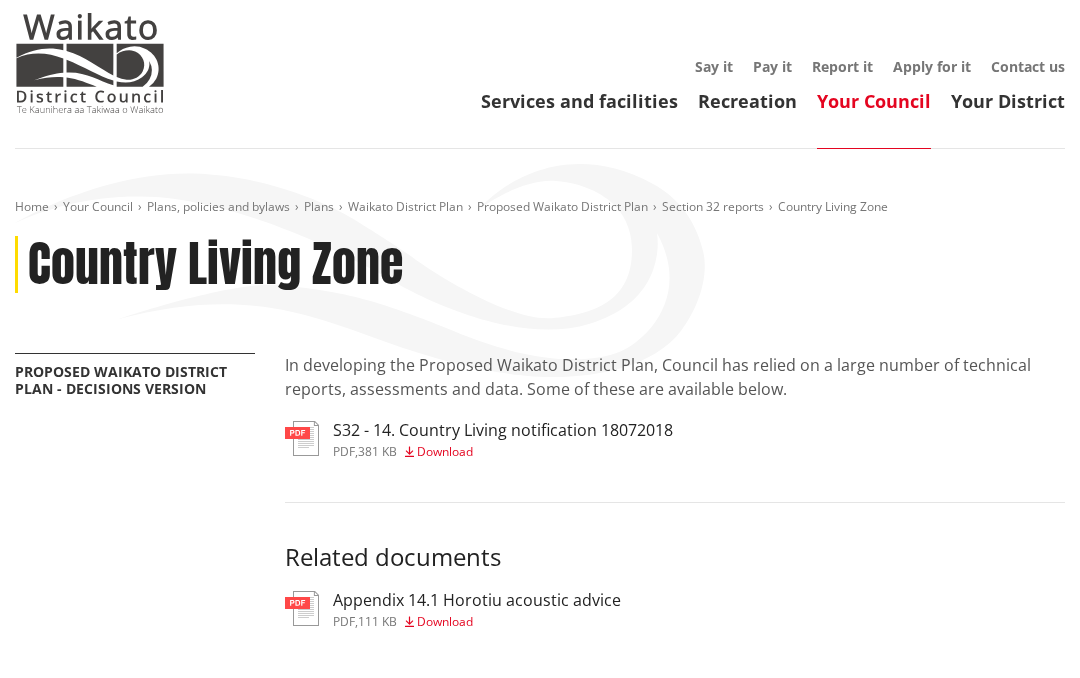 click on "S32 - 14. Country Living notification 18072018" at bounding box center [503, 430] 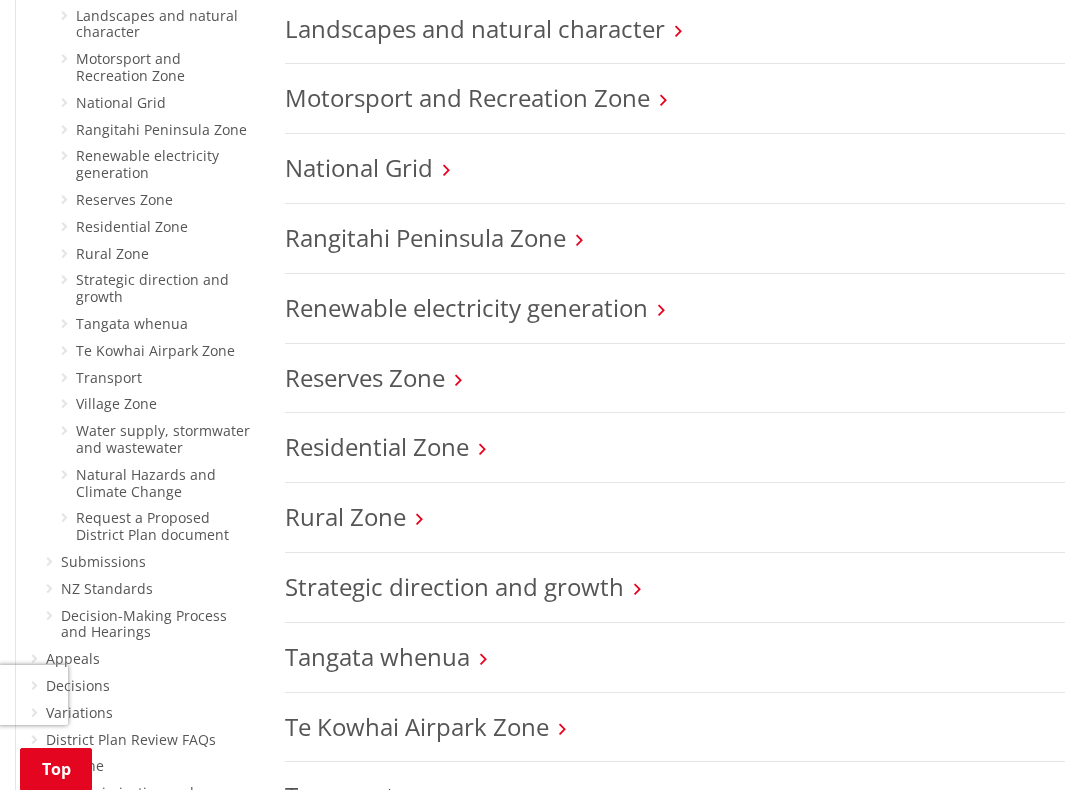 scroll, scrollTop: 1380, scrollLeft: 0, axis: vertical 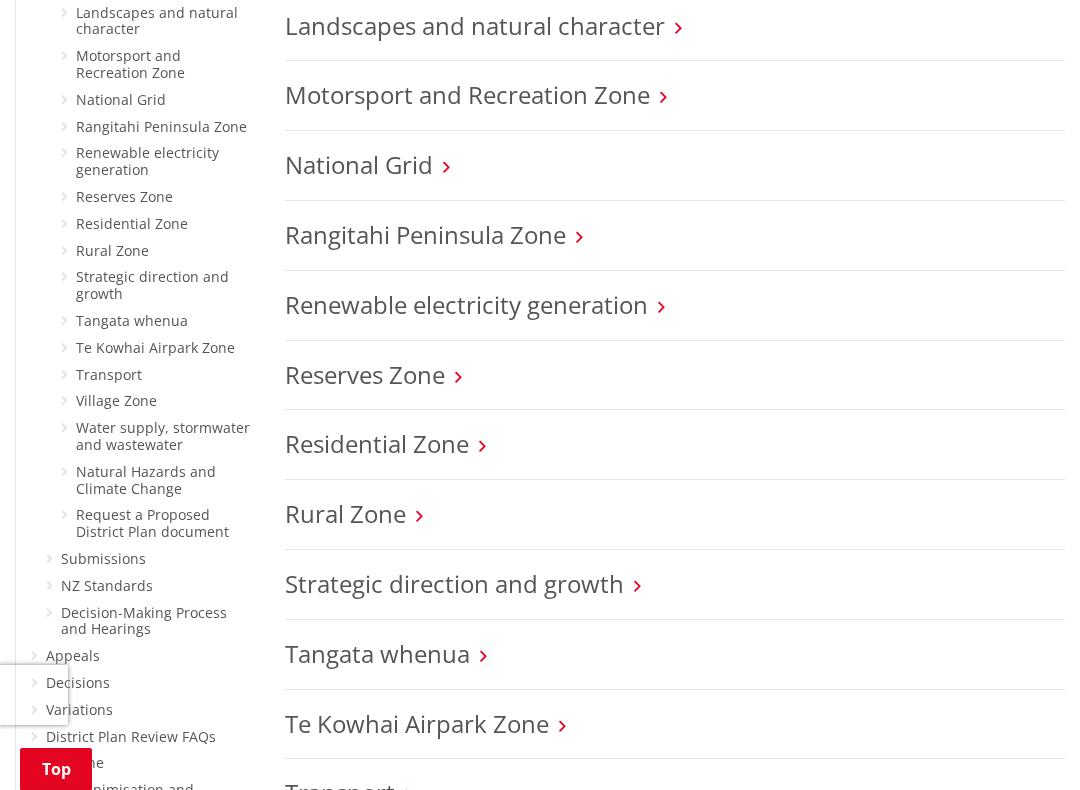 click on "Residential Zone" at bounding box center (377, 443) 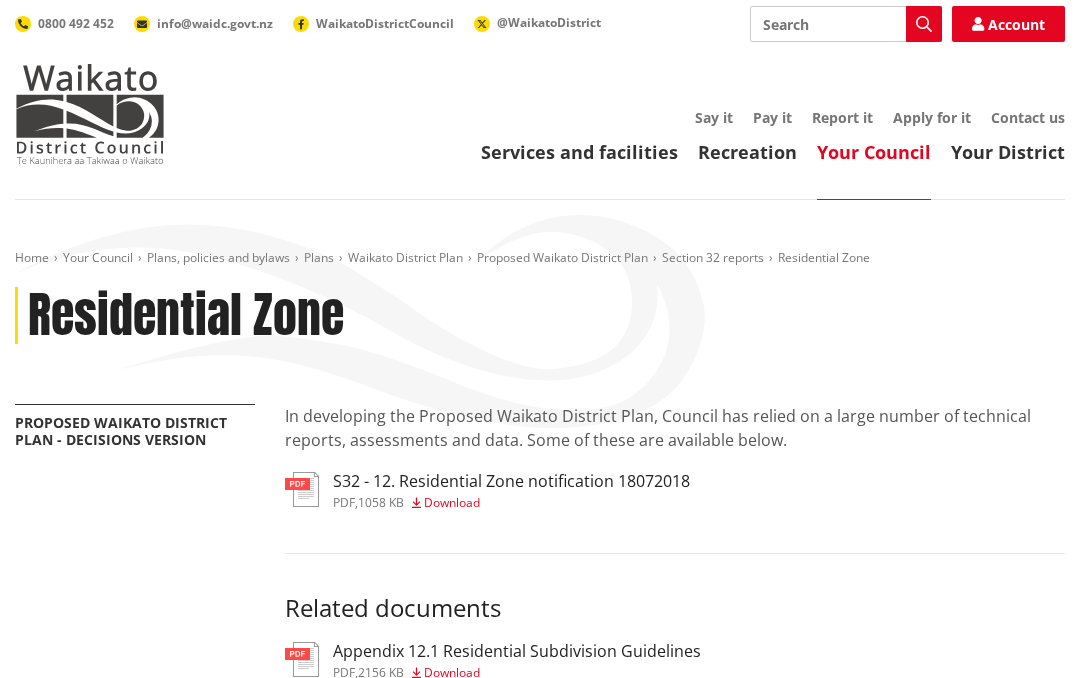 scroll, scrollTop: 0, scrollLeft: 0, axis: both 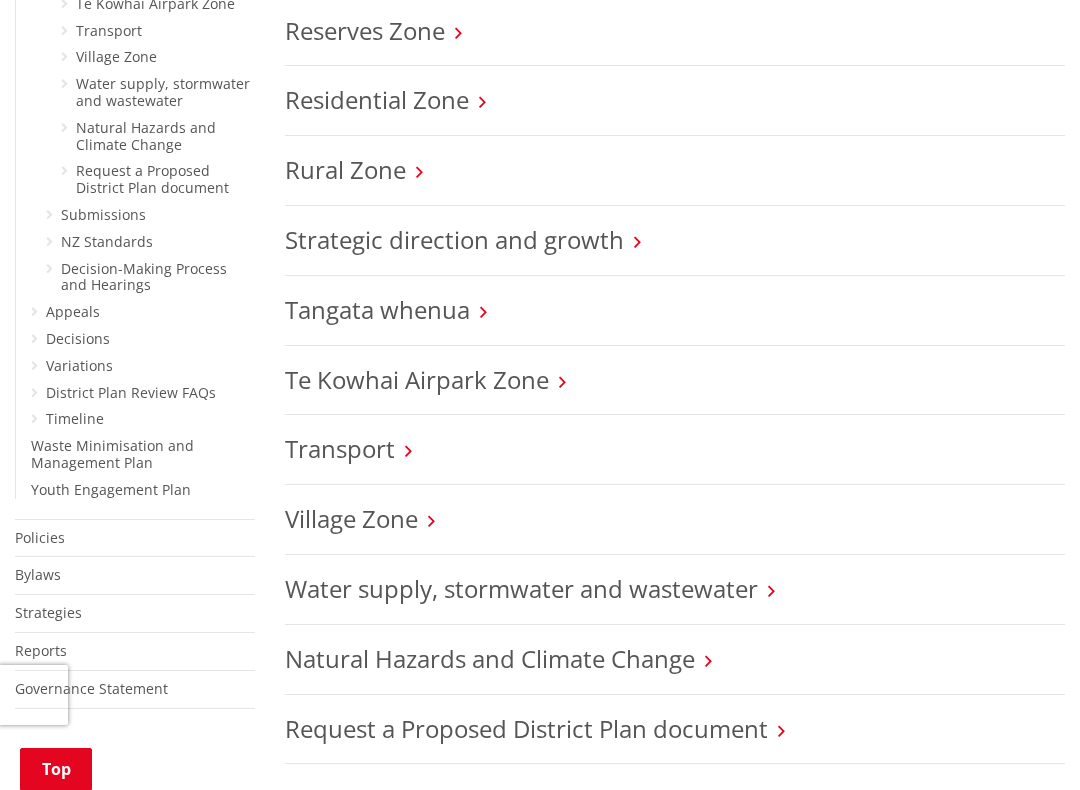 click on "Village Zone" at bounding box center (351, 518) 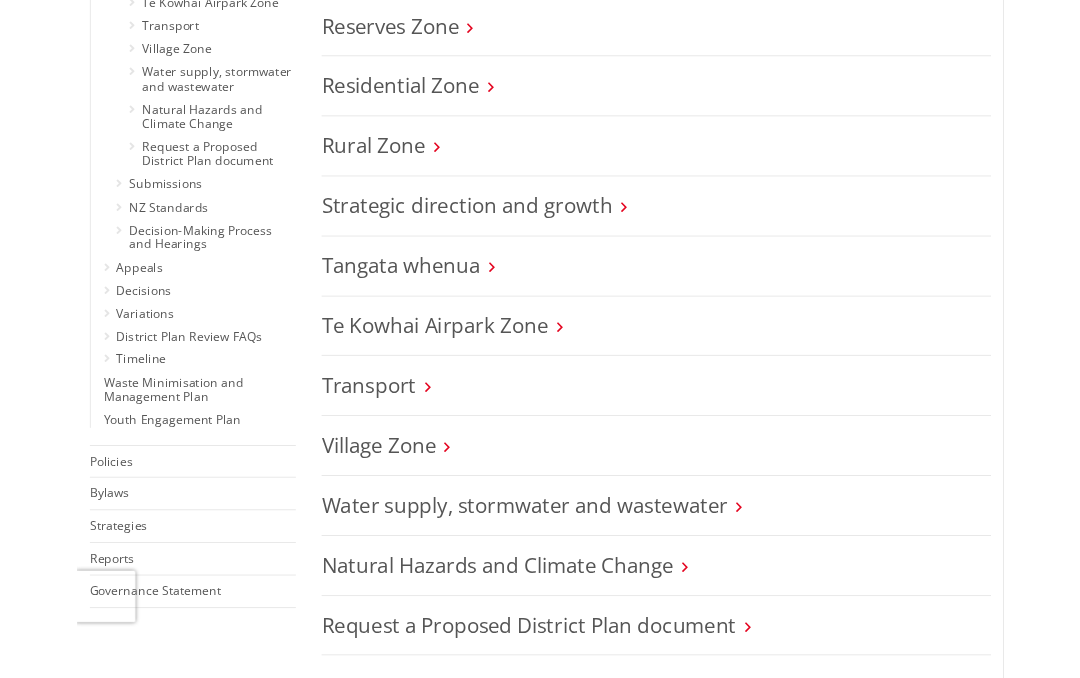 scroll, scrollTop: 1780, scrollLeft: 0, axis: vertical 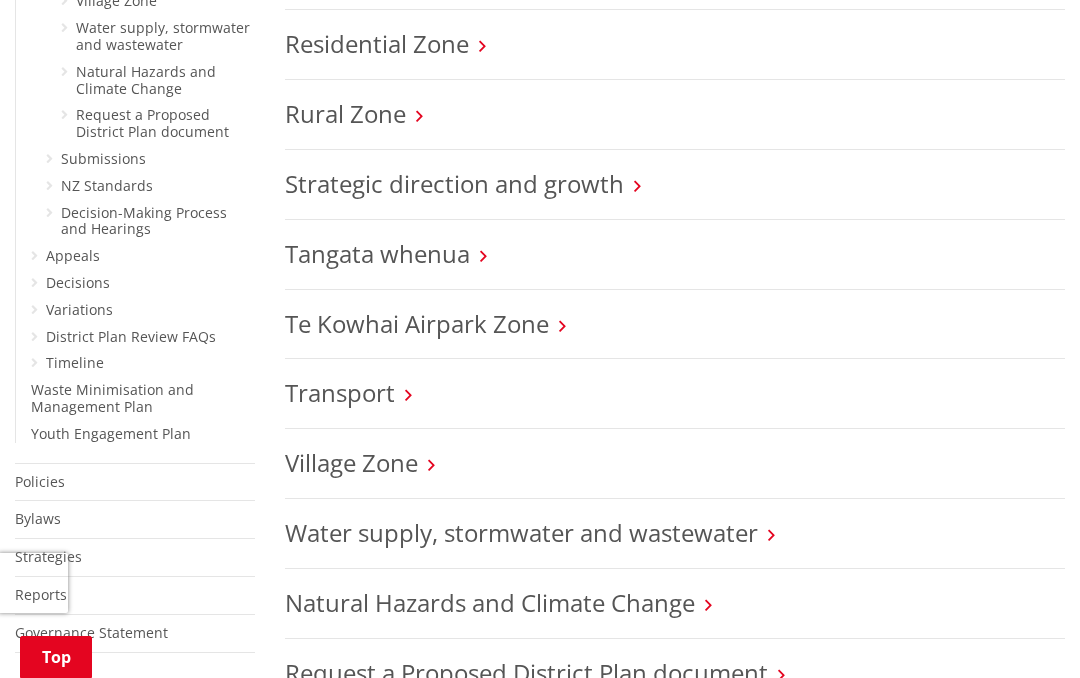 click on "Decisions" at bounding box center (78, 282) 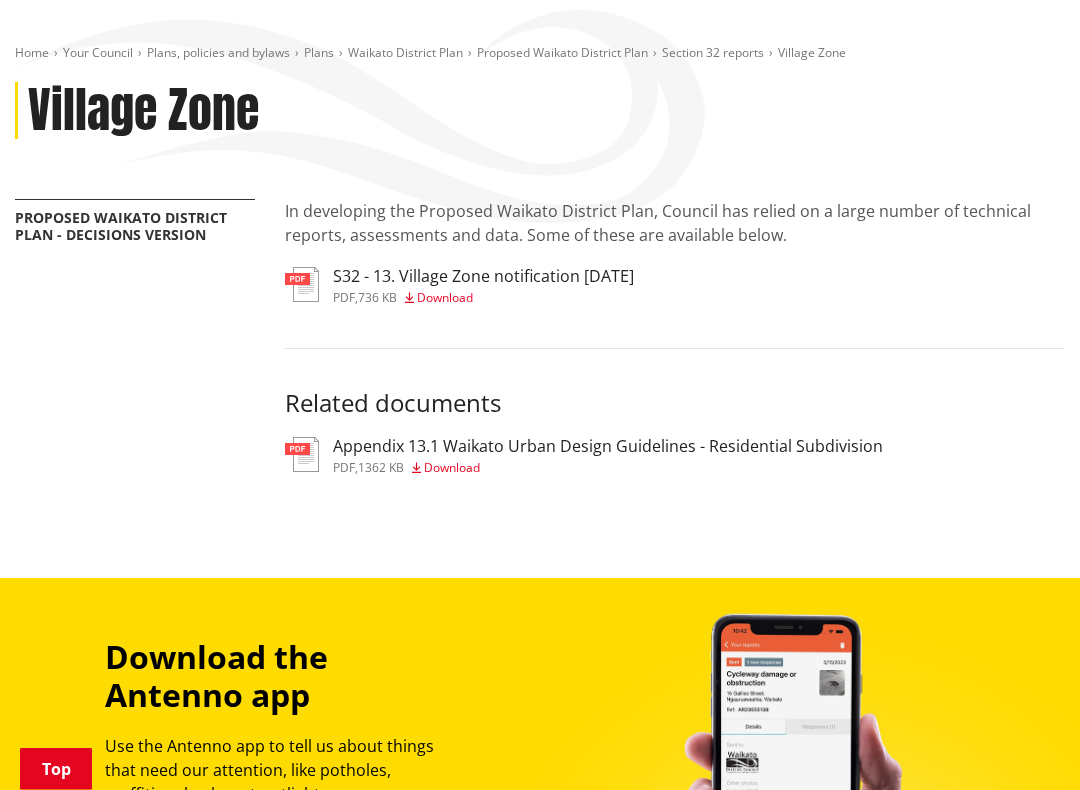 scroll, scrollTop: 205, scrollLeft: 0, axis: vertical 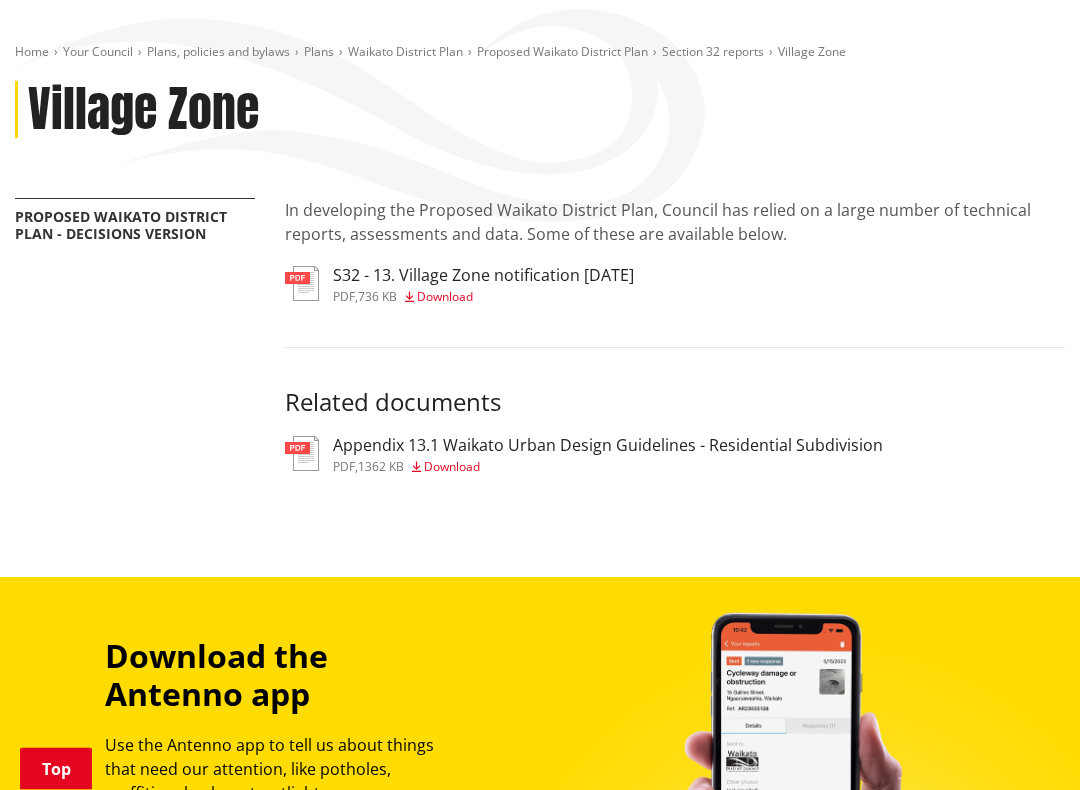 click on "Download" at bounding box center [445, 297] 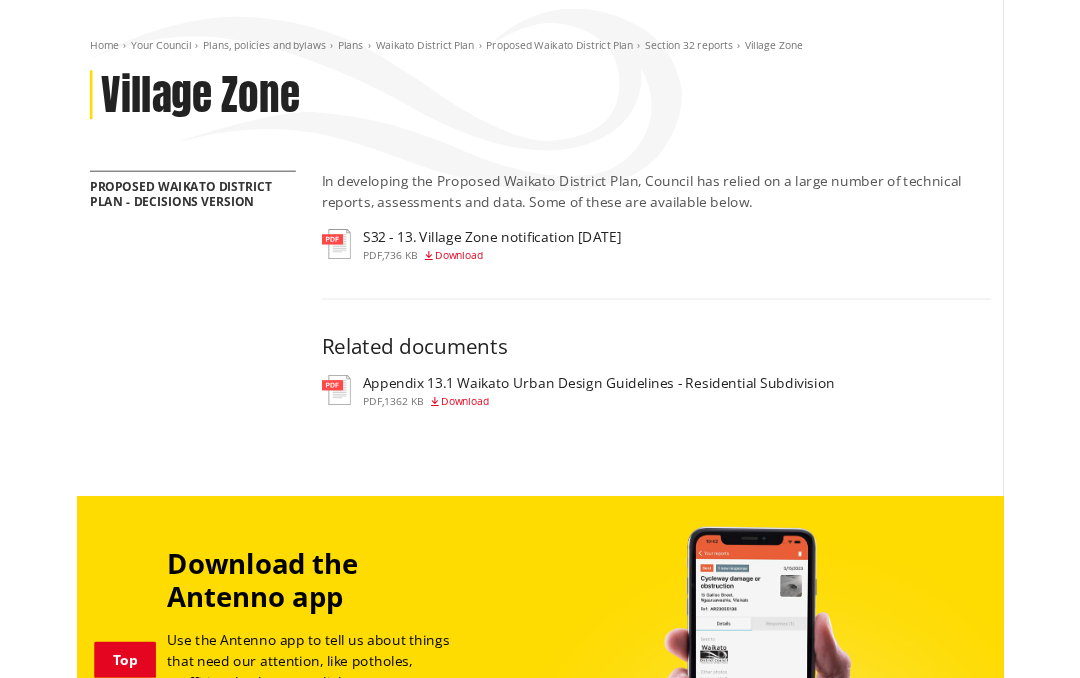 scroll, scrollTop: 262, scrollLeft: 0, axis: vertical 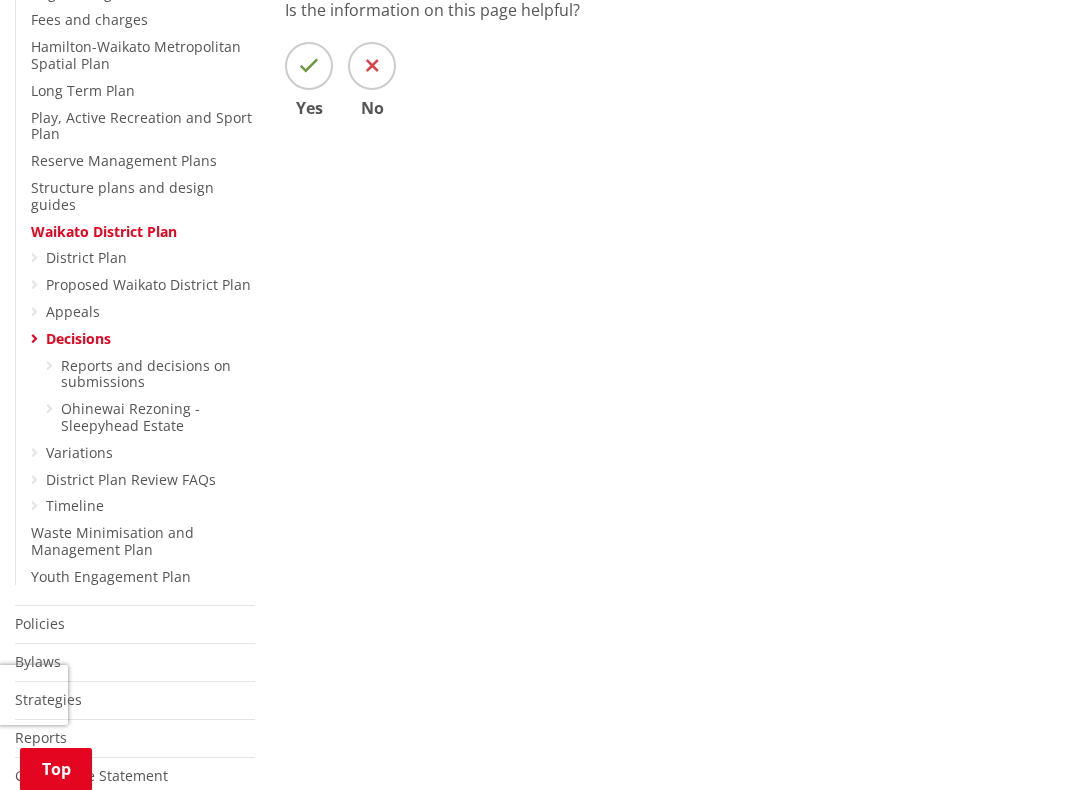 click on "Variations" at bounding box center [79, 452] 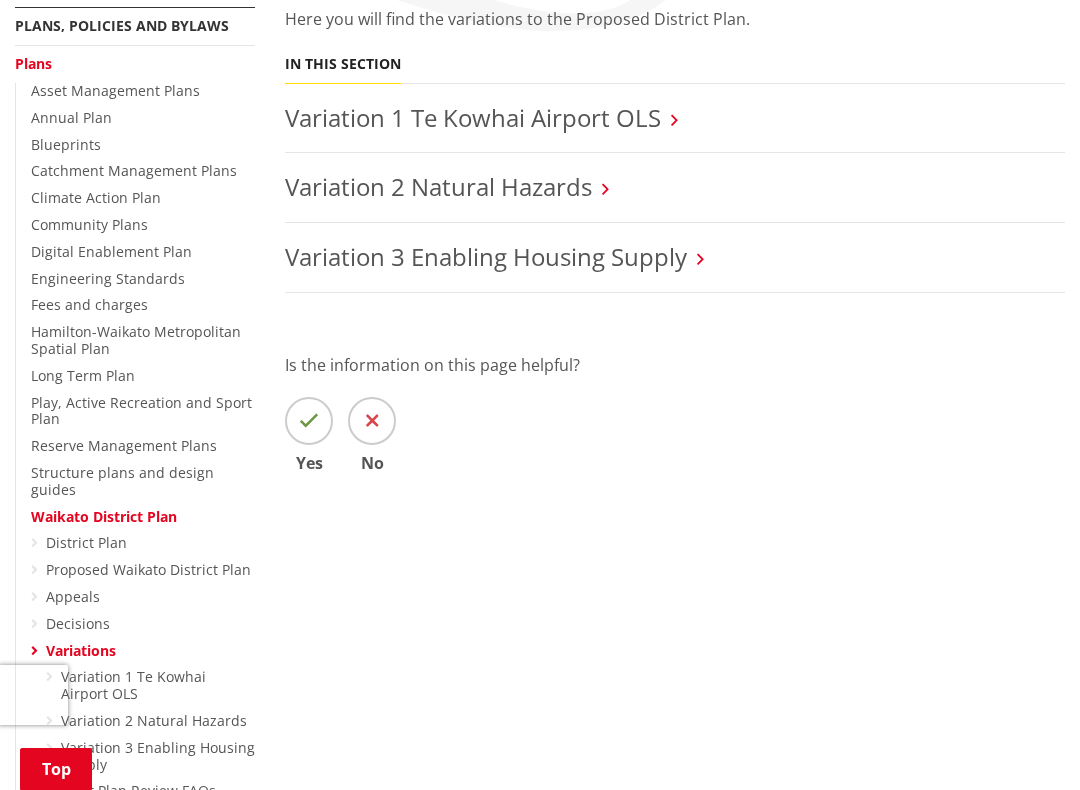 scroll, scrollTop: 403, scrollLeft: 0, axis: vertical 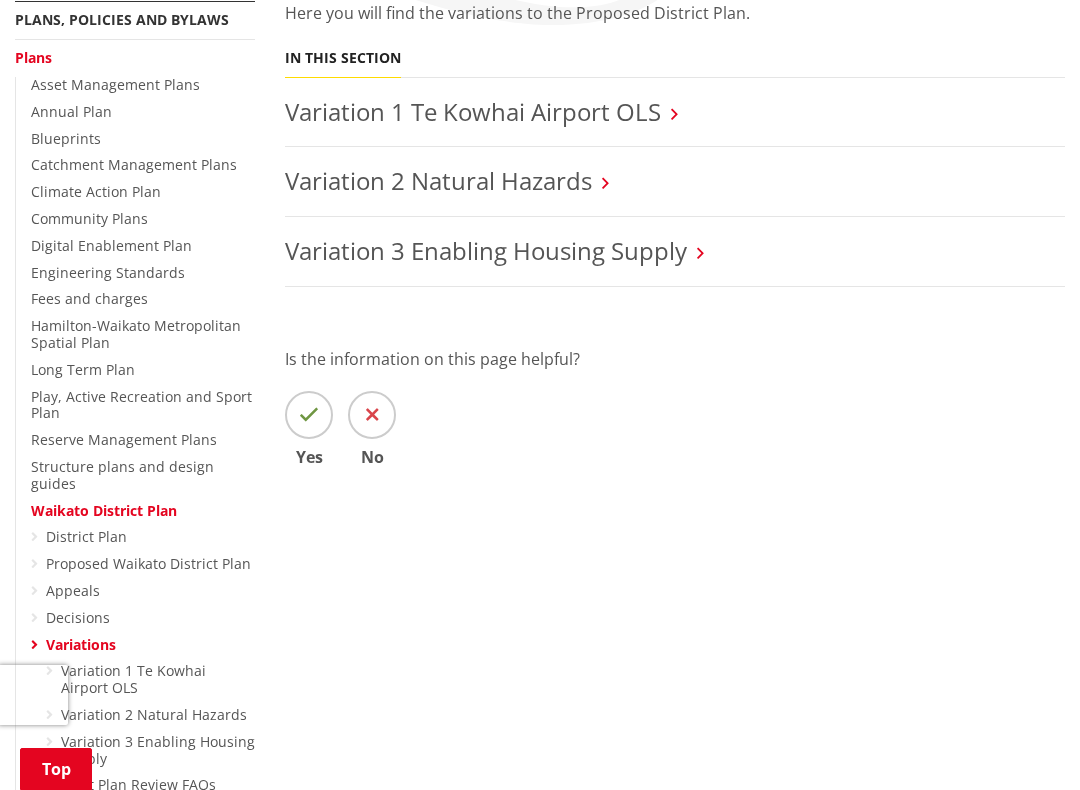 click on "Proposed Waikato District Plan" at bounding box center [148, 563] 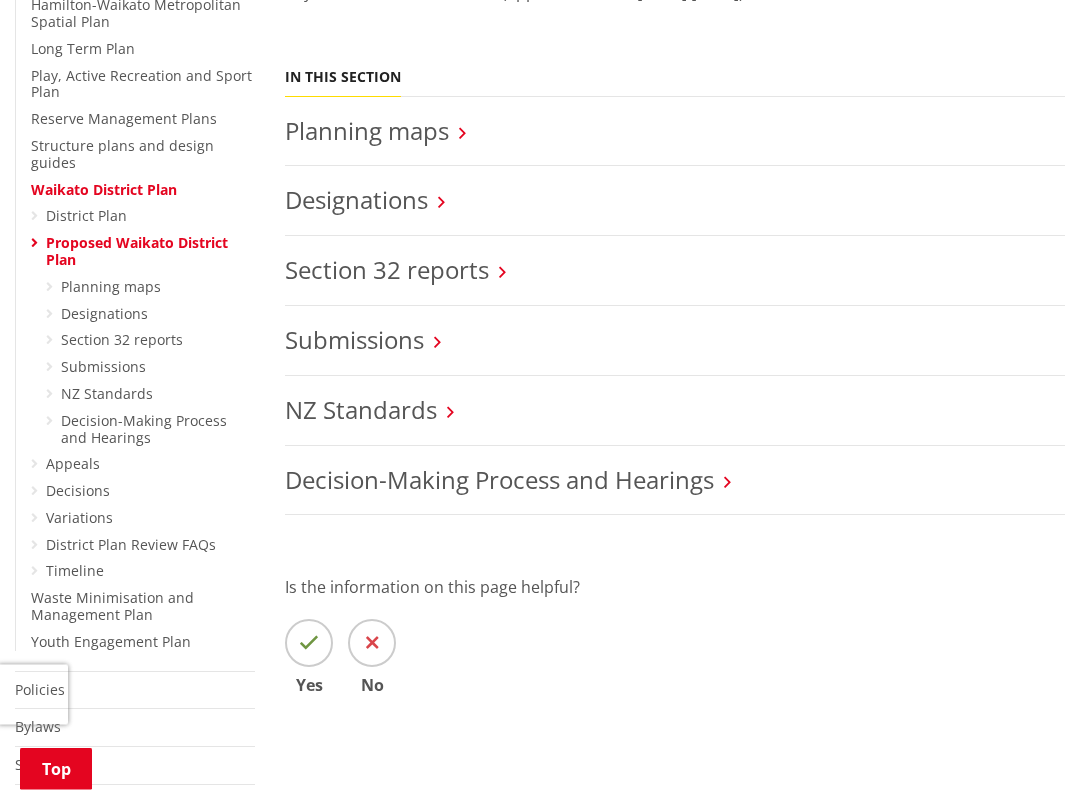 scroll, scrollTop: 724, scrollLeft: 0, axis: vertical 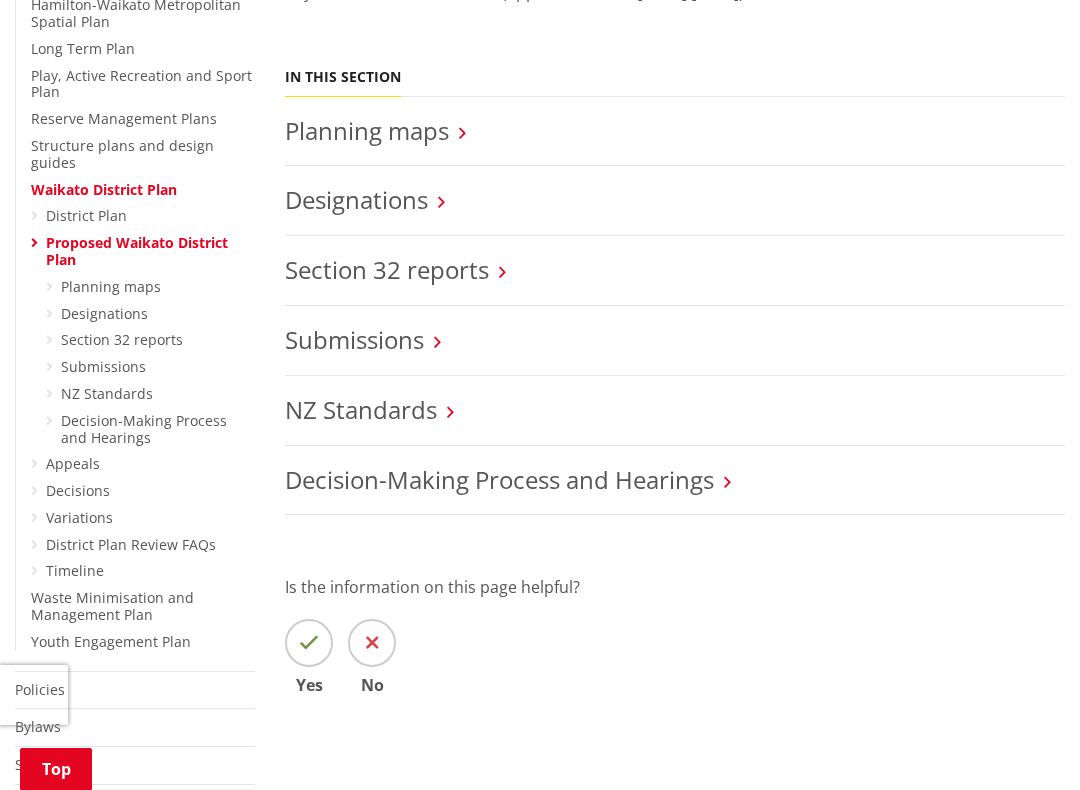 click on "Waikato District Plan" at bounding box center [104, 189] 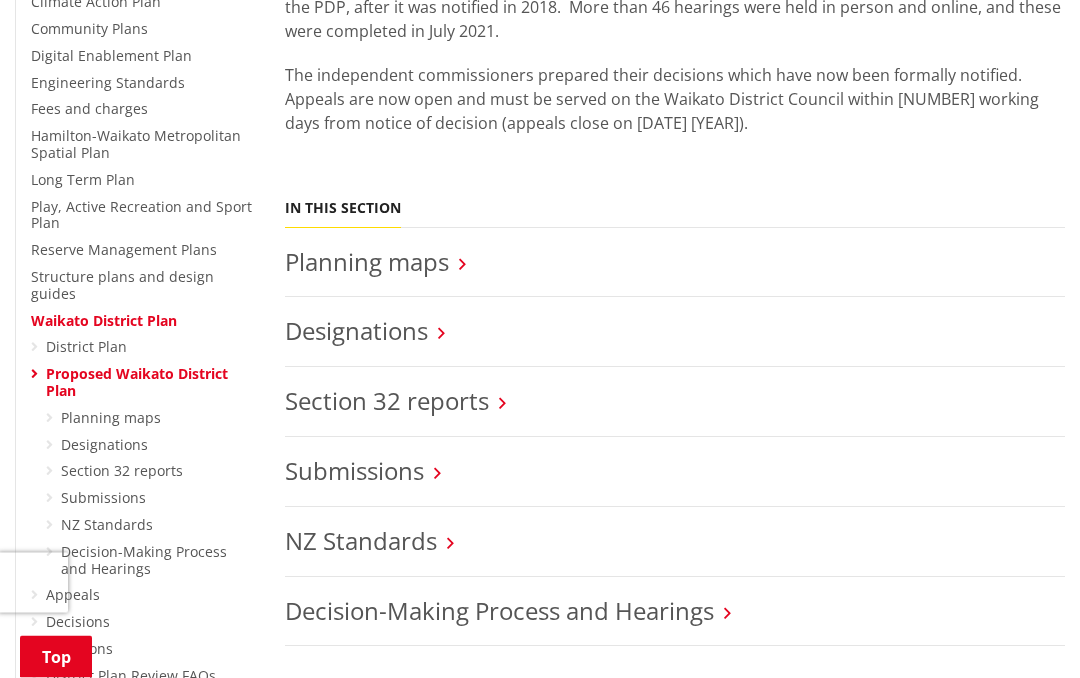 scroll, scrollTop: 584, scrollLeft: 0, axis: vertical 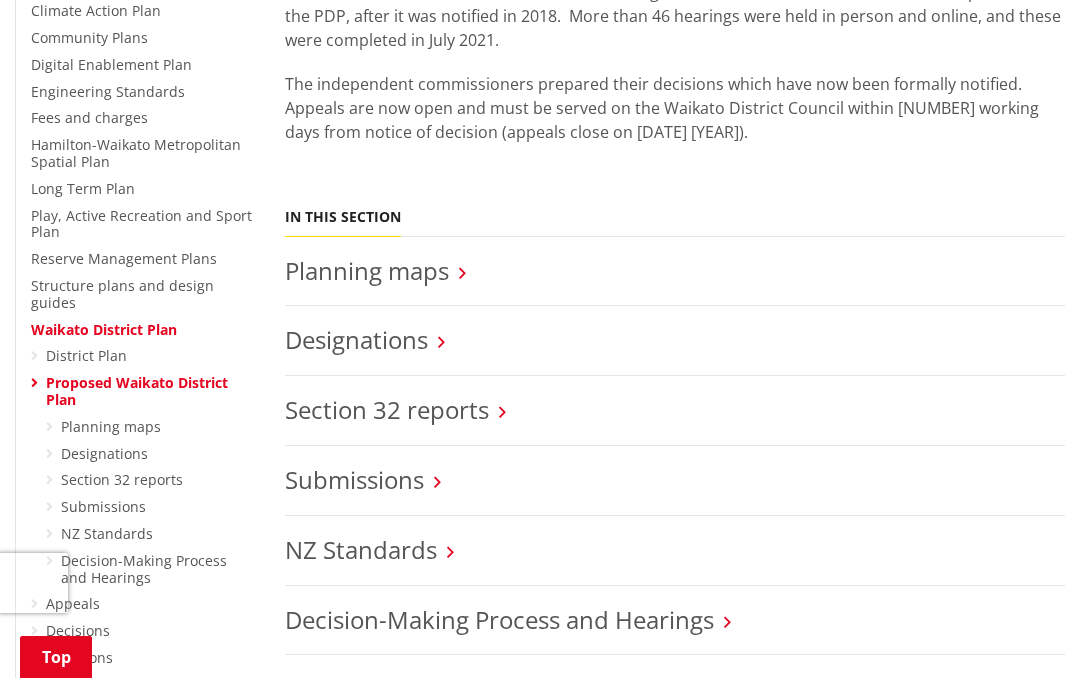 click on "District Plan" at bounding box center (86, 355) 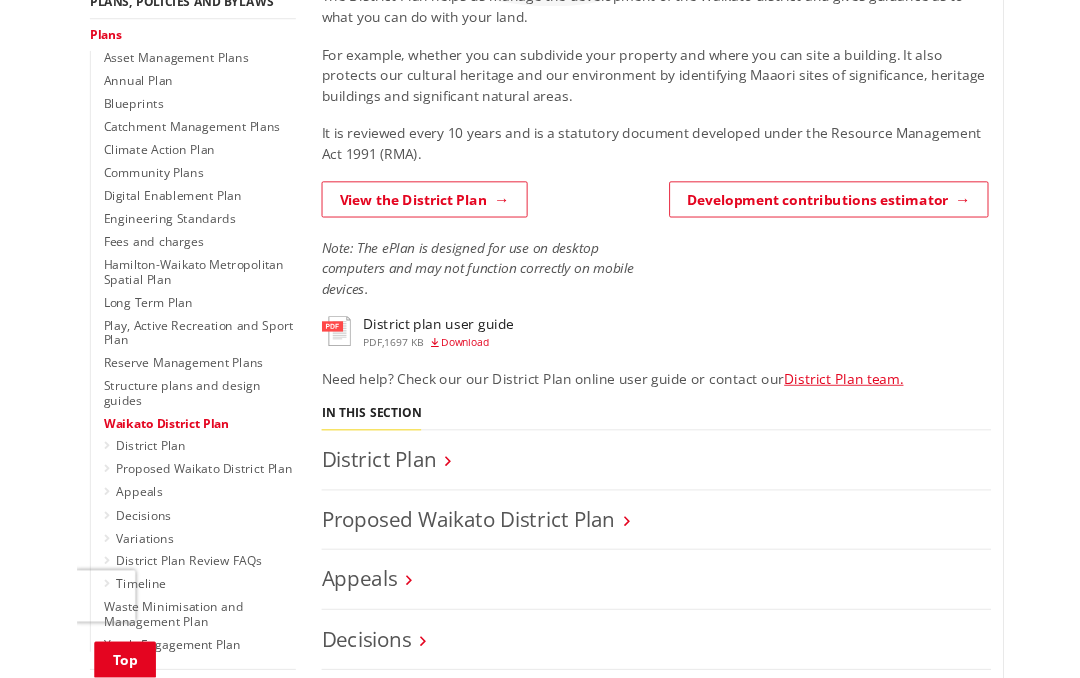 scroll, scrollTop: 484, scrollLeft: 0, axis: vertical 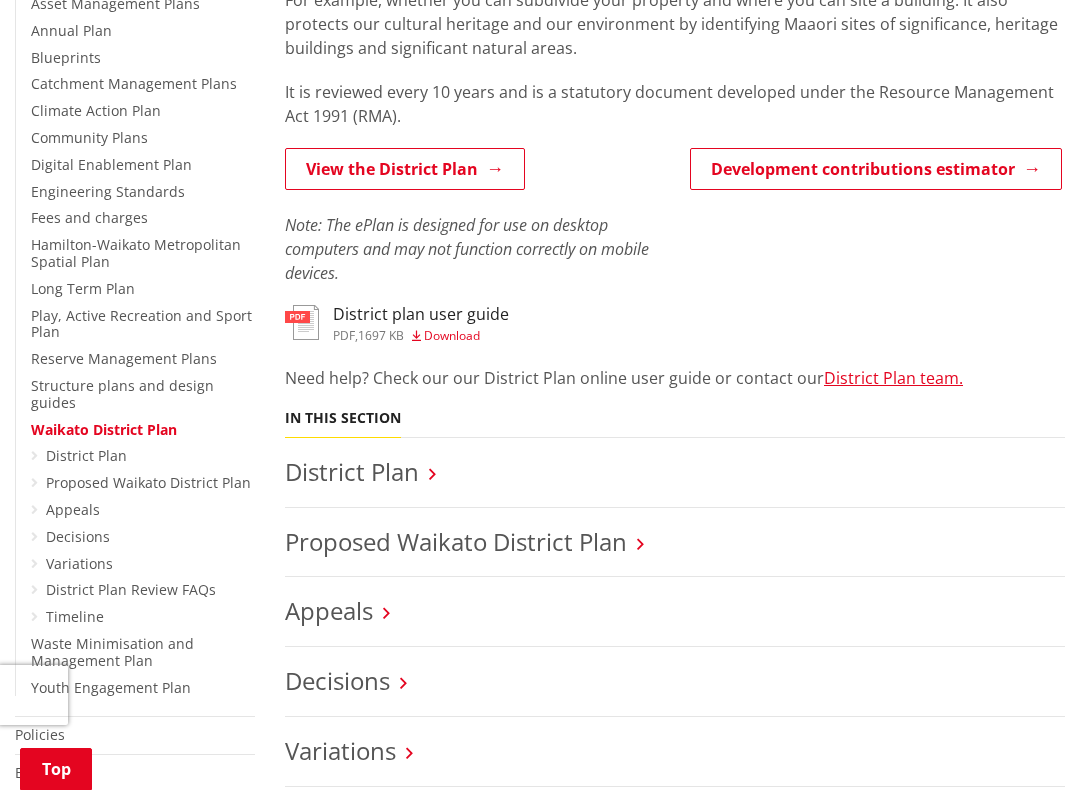 click on "District Plan" at bounding box center [86, 455] 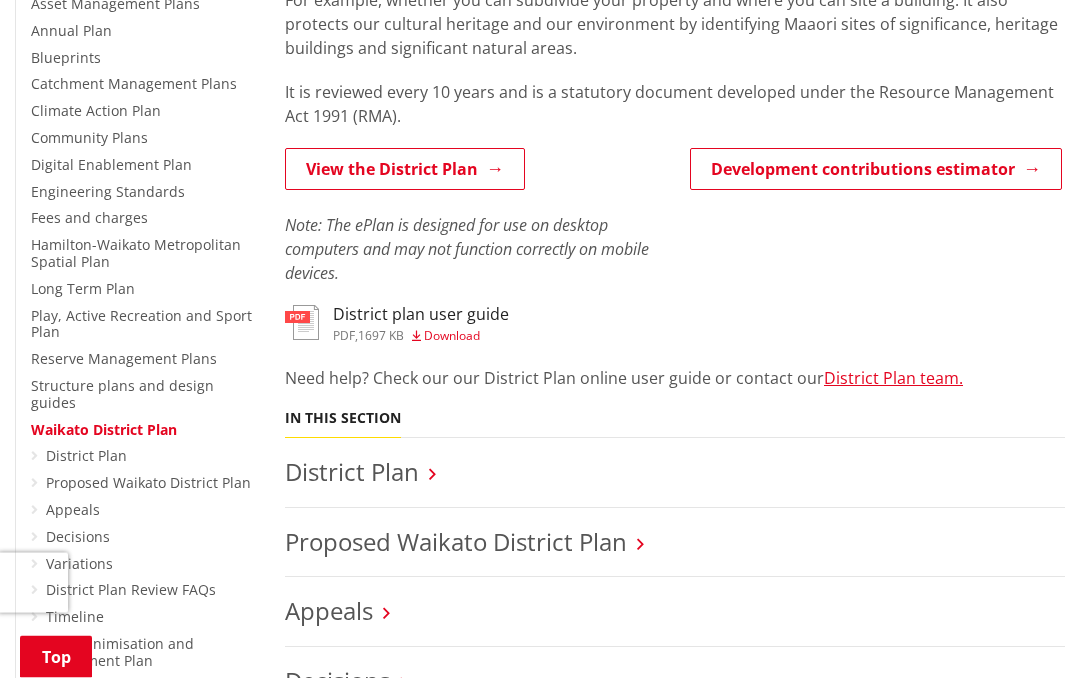 scroll, scrollTop: 540, scrollLeft: 0, axis: vertical 